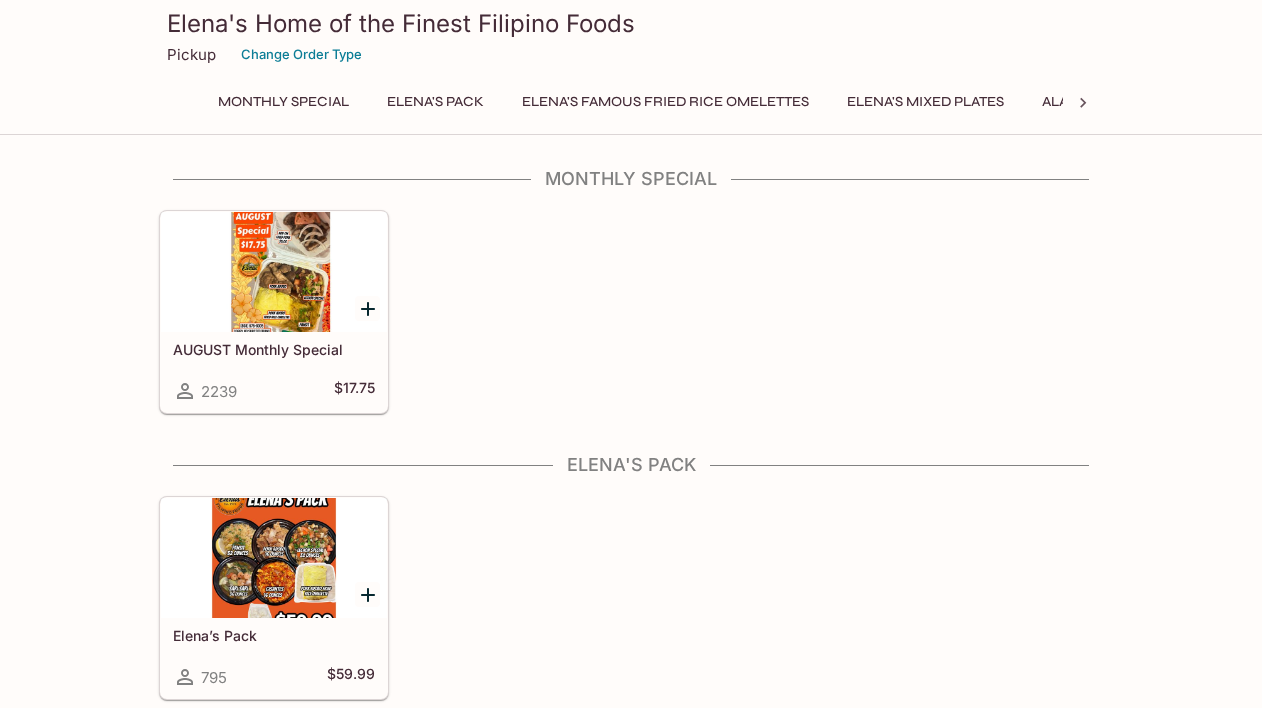 scroll, scrollTop: 0, scrollLeft: 0, axis: both 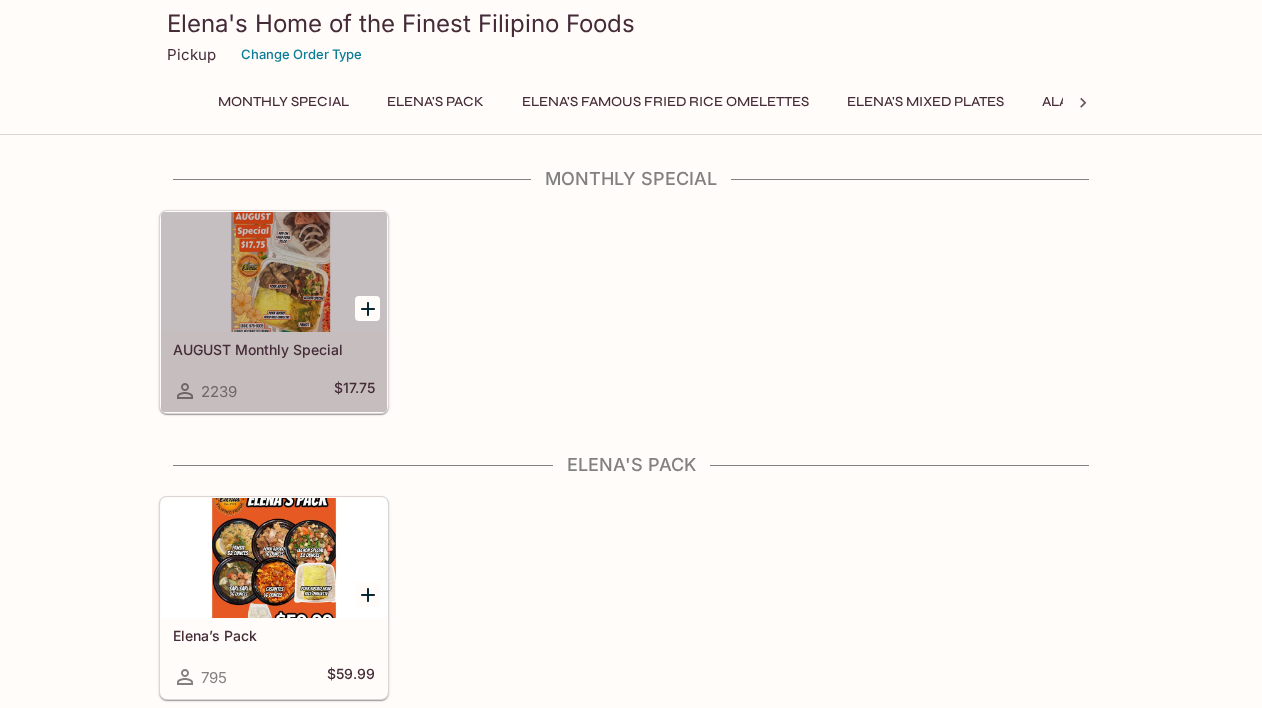 click at bounding box center [274, 272] 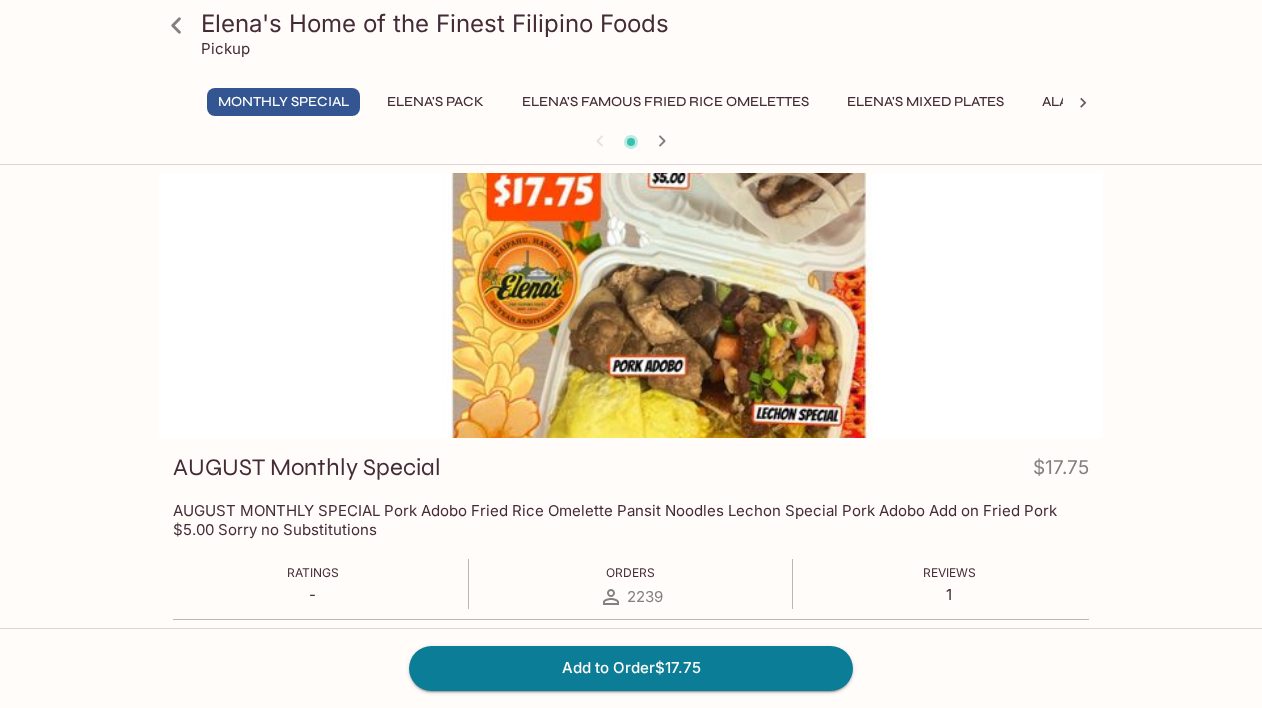 scroll, scrollTop: 0, scrollLeft: 0, axis: both 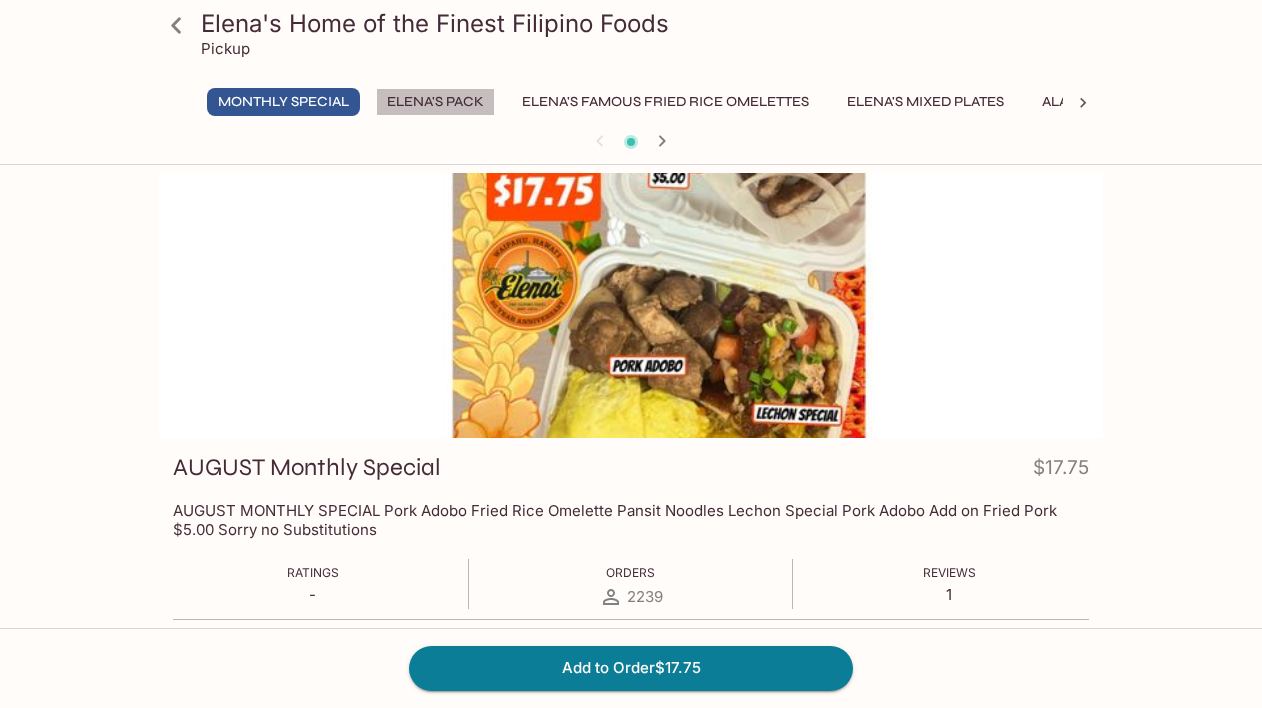 click on "Elena's Pack" at bounding box center (435, 102) 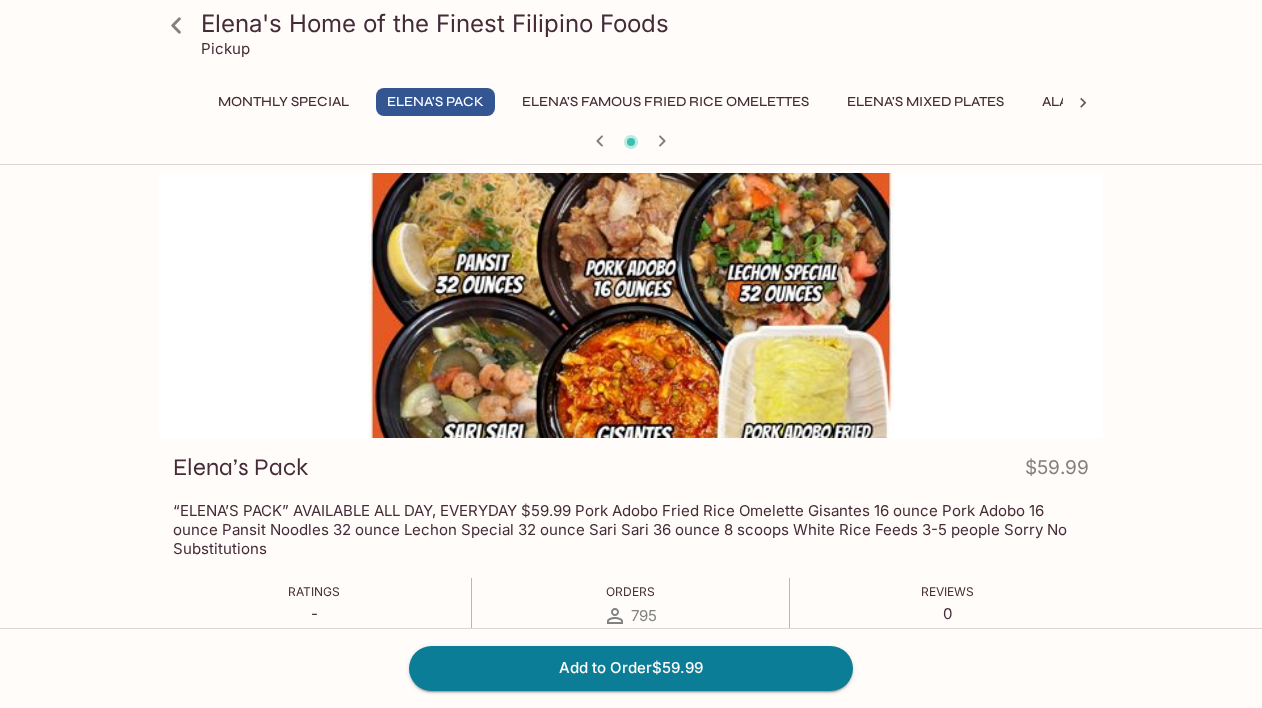 scroll, scrollTop: 0, scrollLeft: 0, axis: both 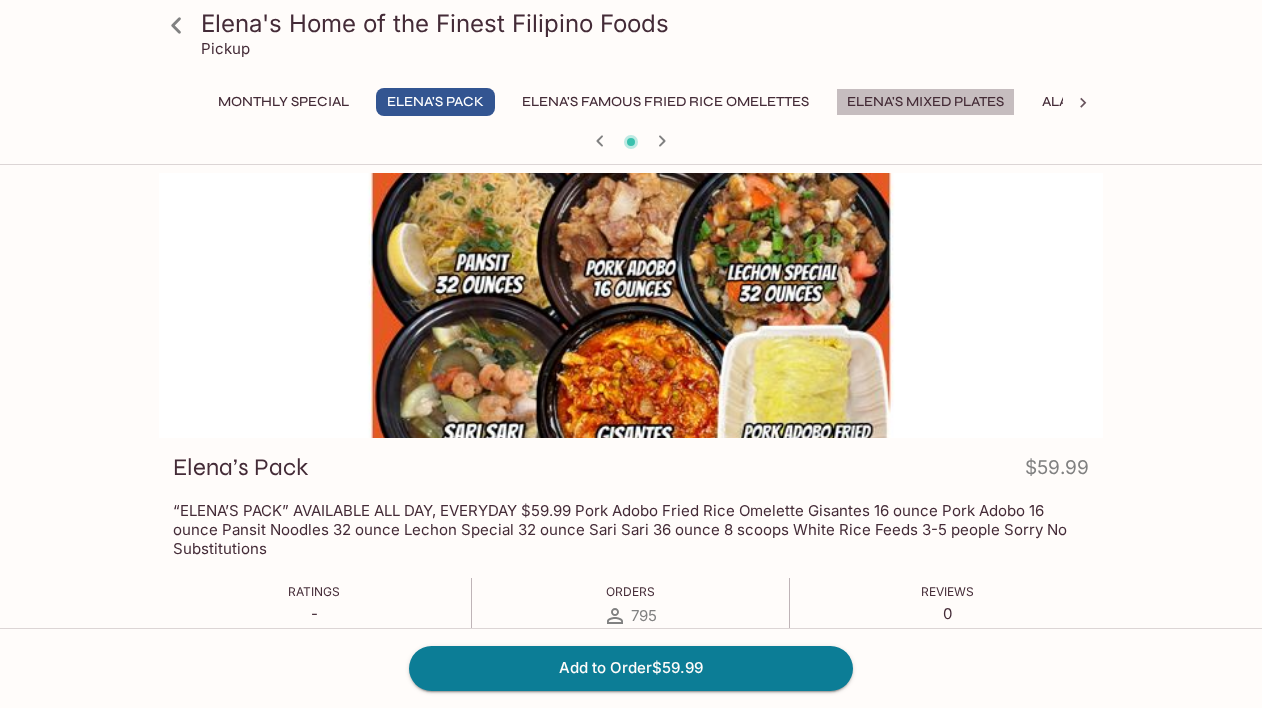 click on "Elena's Mixed Plates" at bounding box center (925, 102) 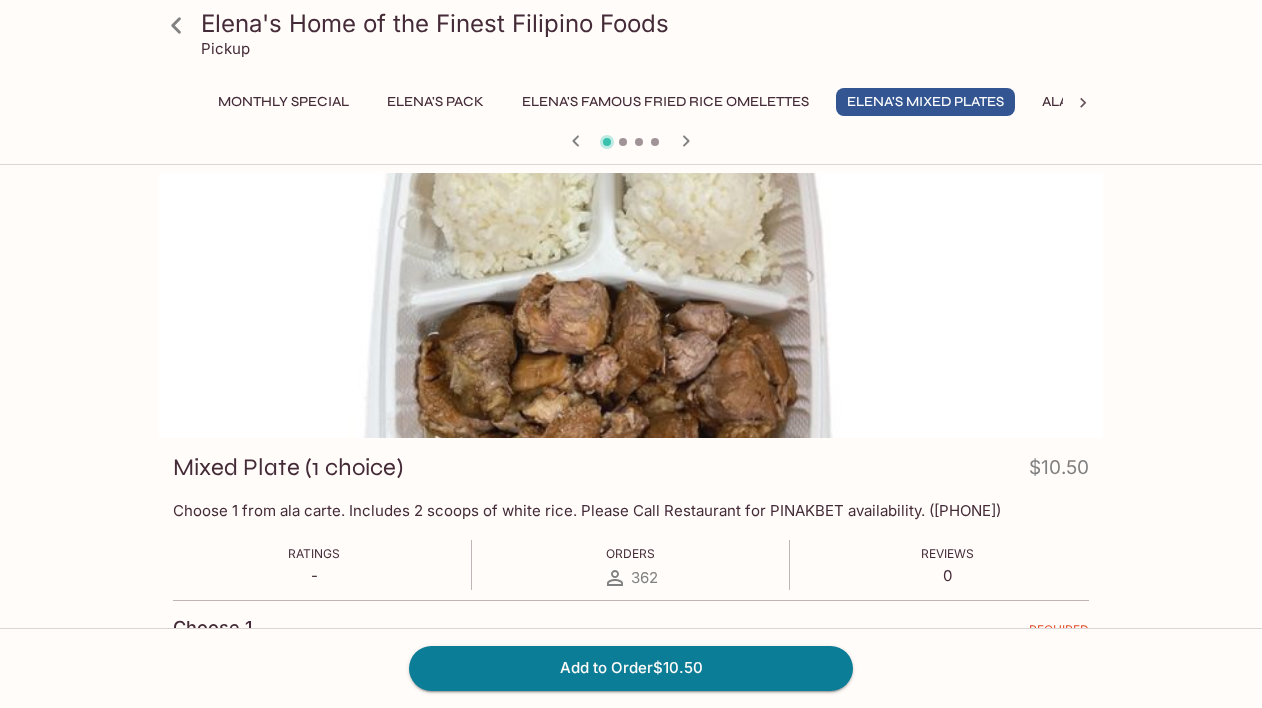 scroll, scrollTop: 0, scrollLeft: 0, axis: both 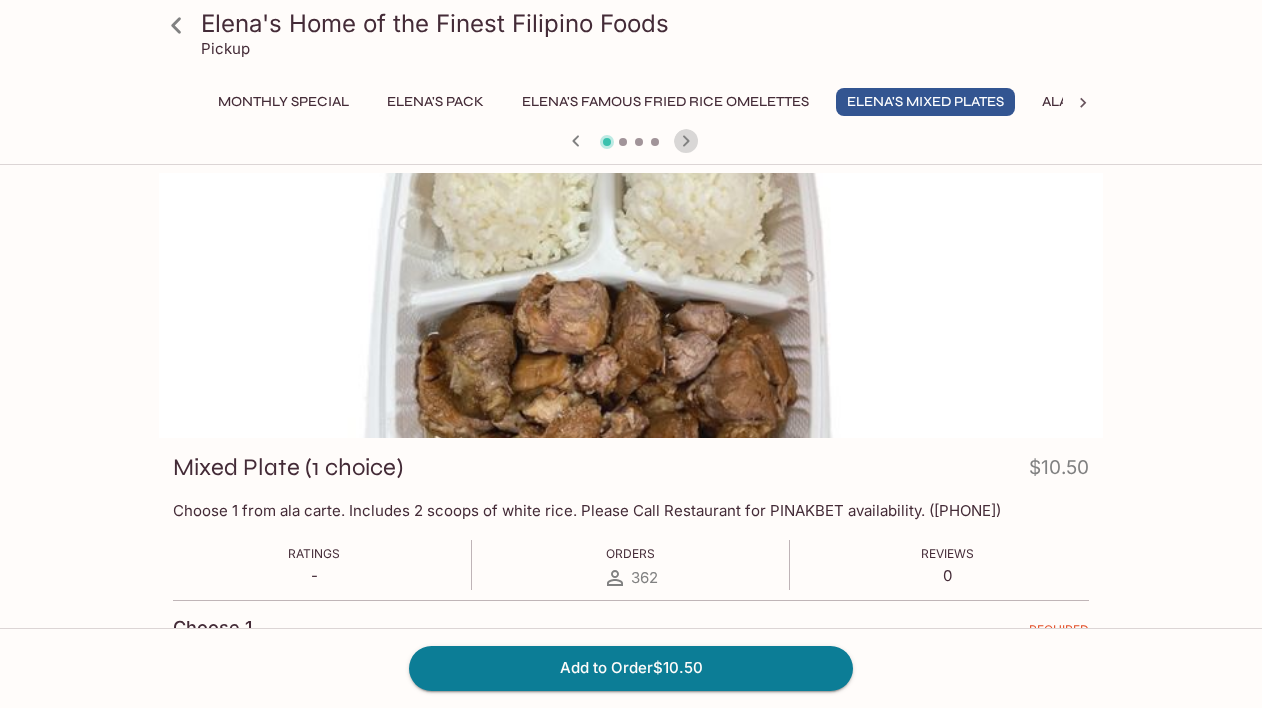 click 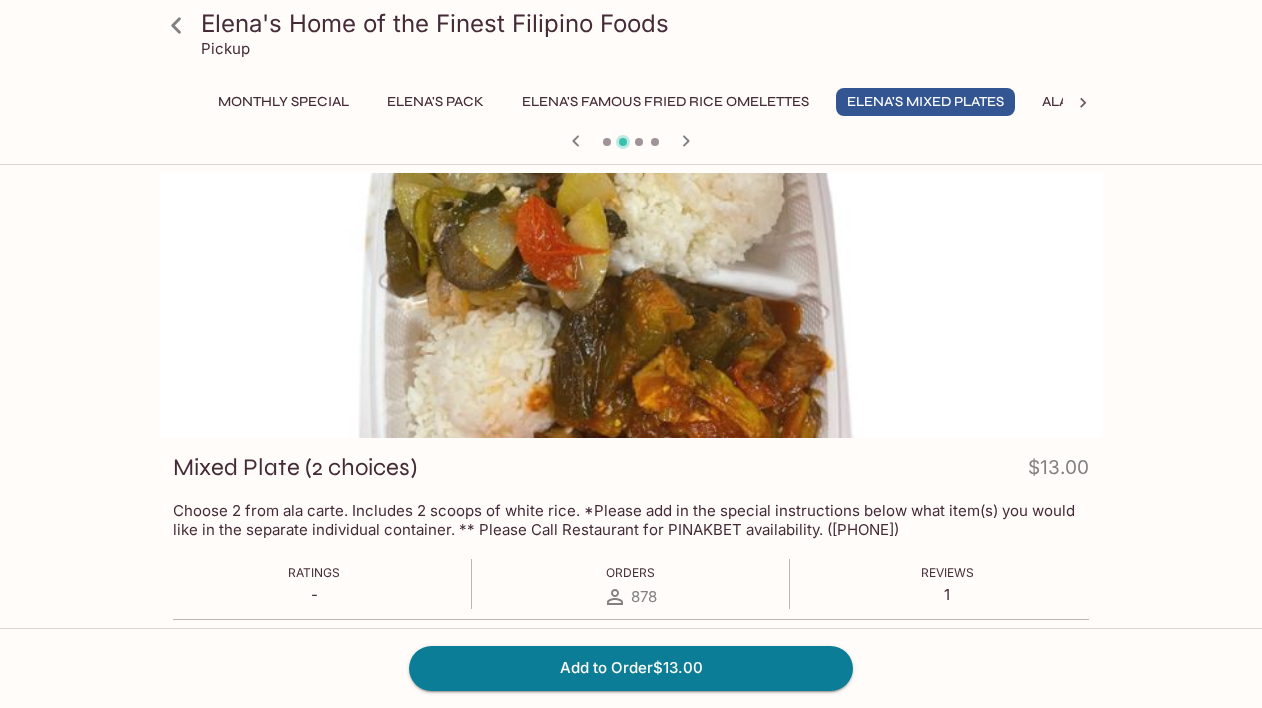 scroll, scrollTop: 0, scrollLeft: 0, axis: both 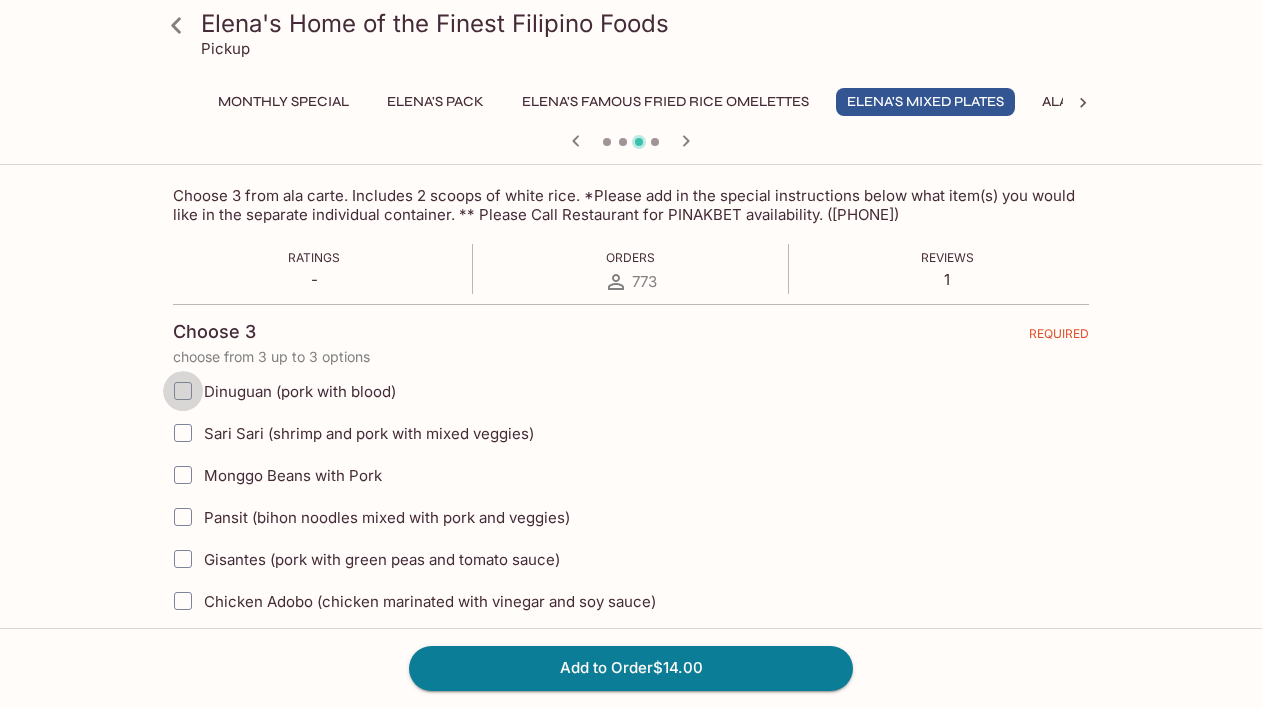 click on "Dinuguan (pork with blood)" at bounding box center [183, 391] 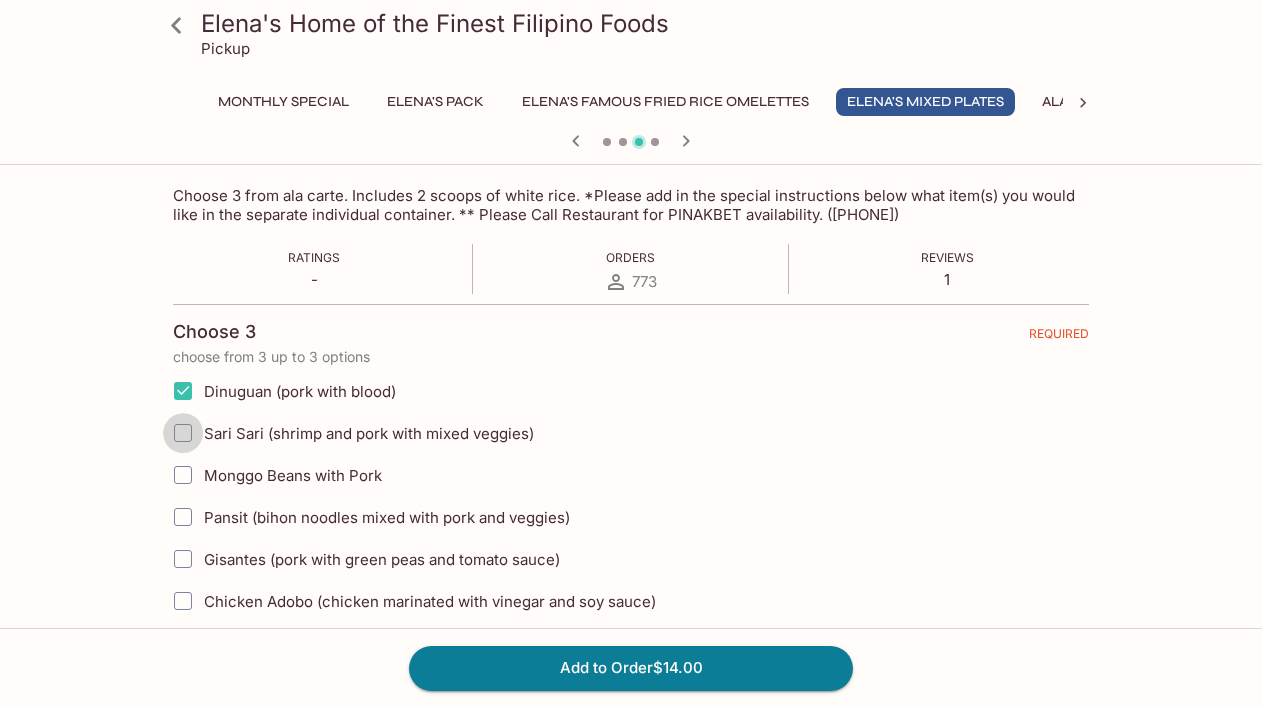click on "Sari Sari (shrimp and pork with mixed veggies)" at bounding box center [183, 433] 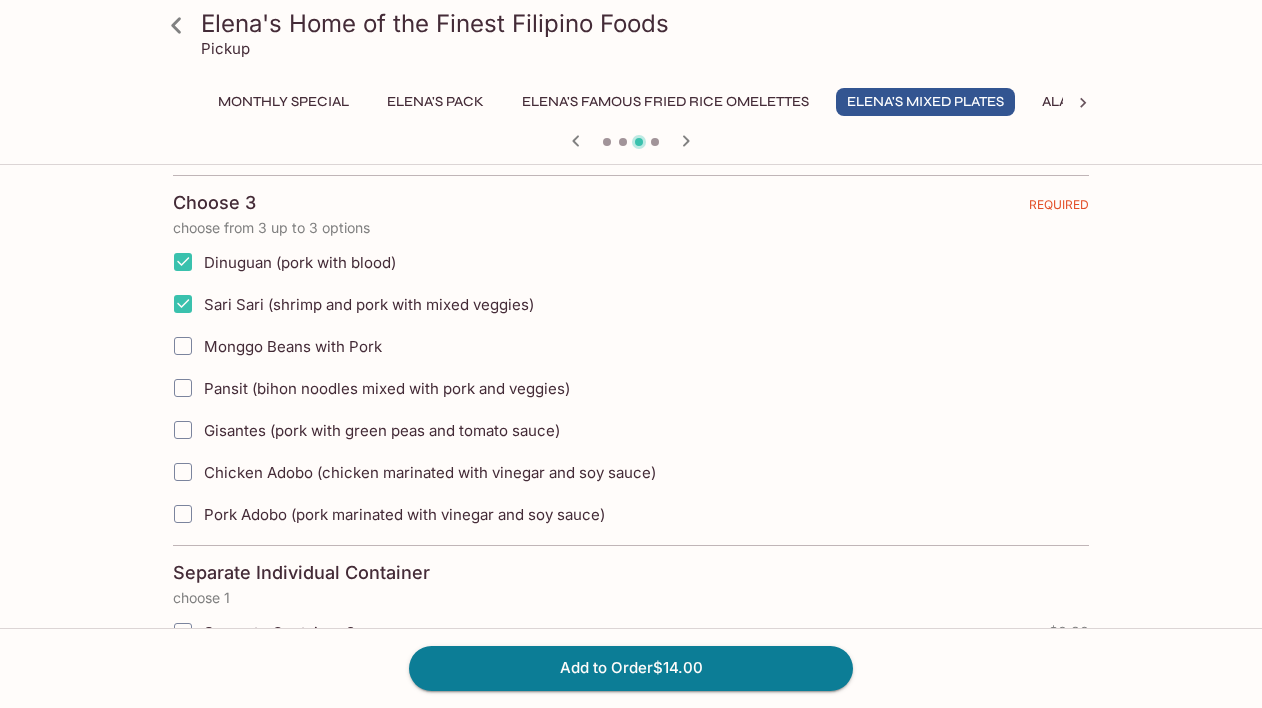 scroll, scrollTop: 449, scrollLeft: 0, axis: vertical 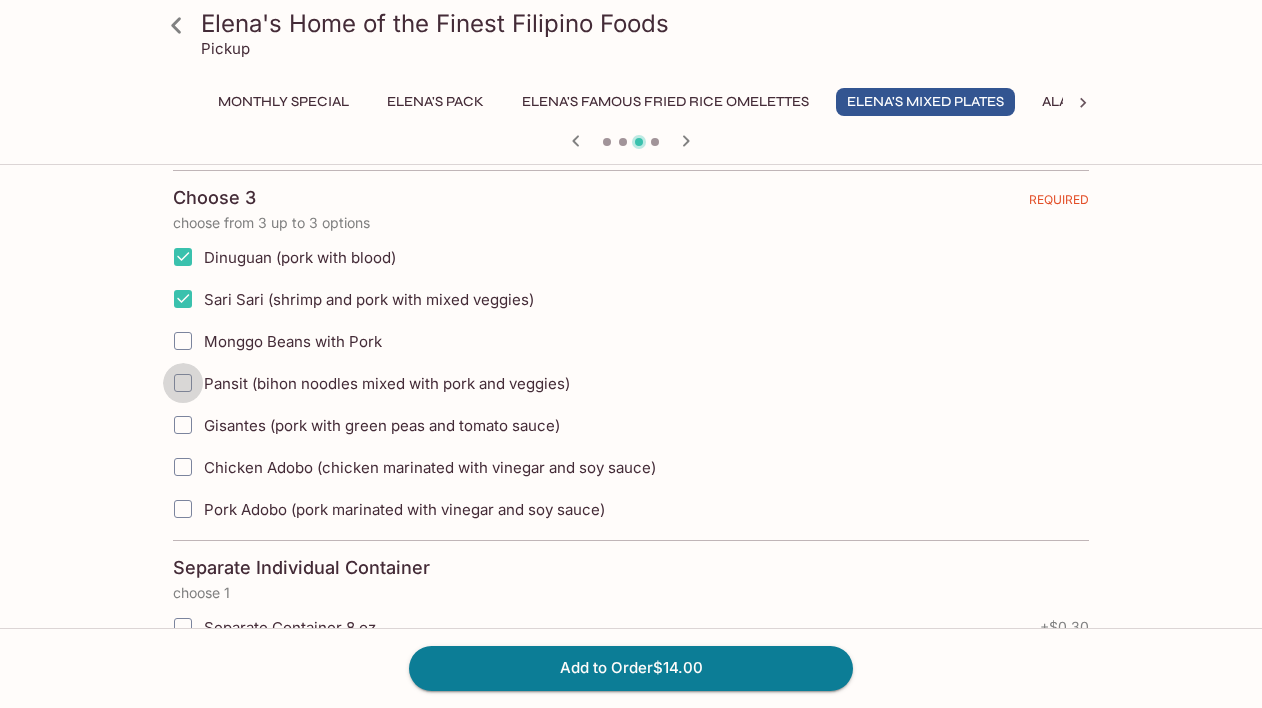 click on "Pansit (bihon noodles mixed with pork and veggies)" at bounding box center [183, 383] 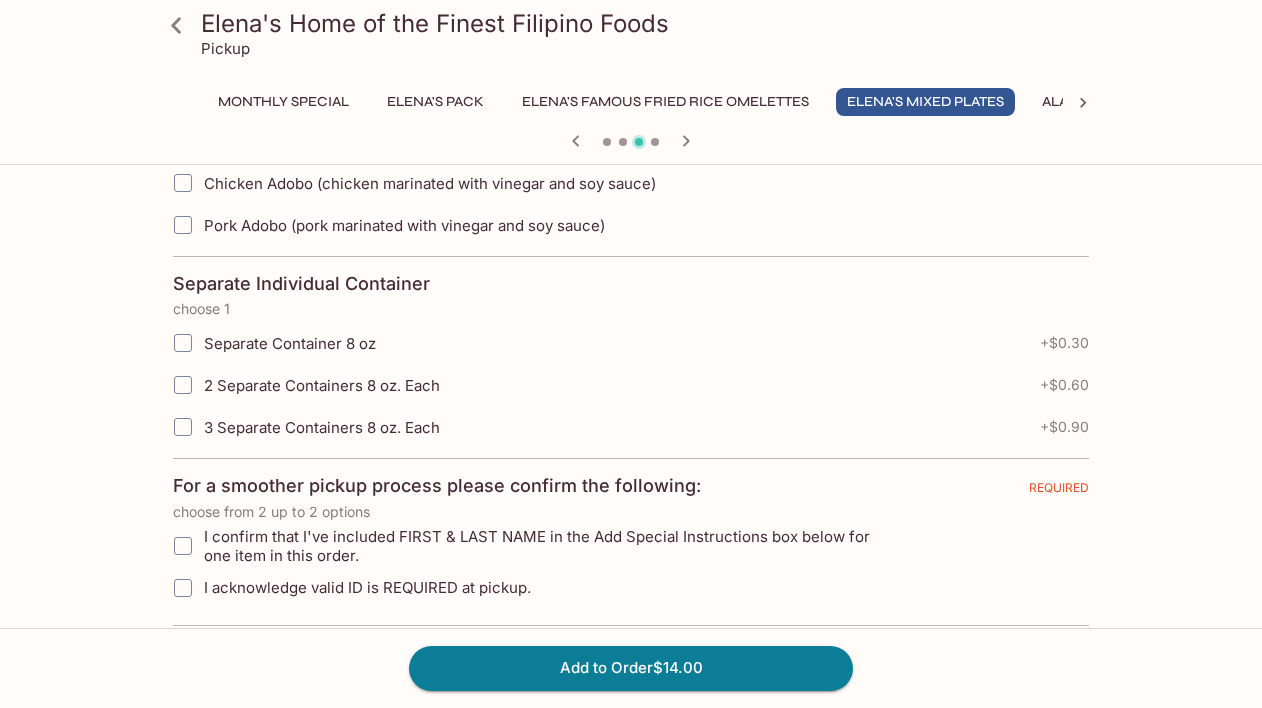 scroll, scrollTop: 777, scrollLeft: 0, axis: vertical 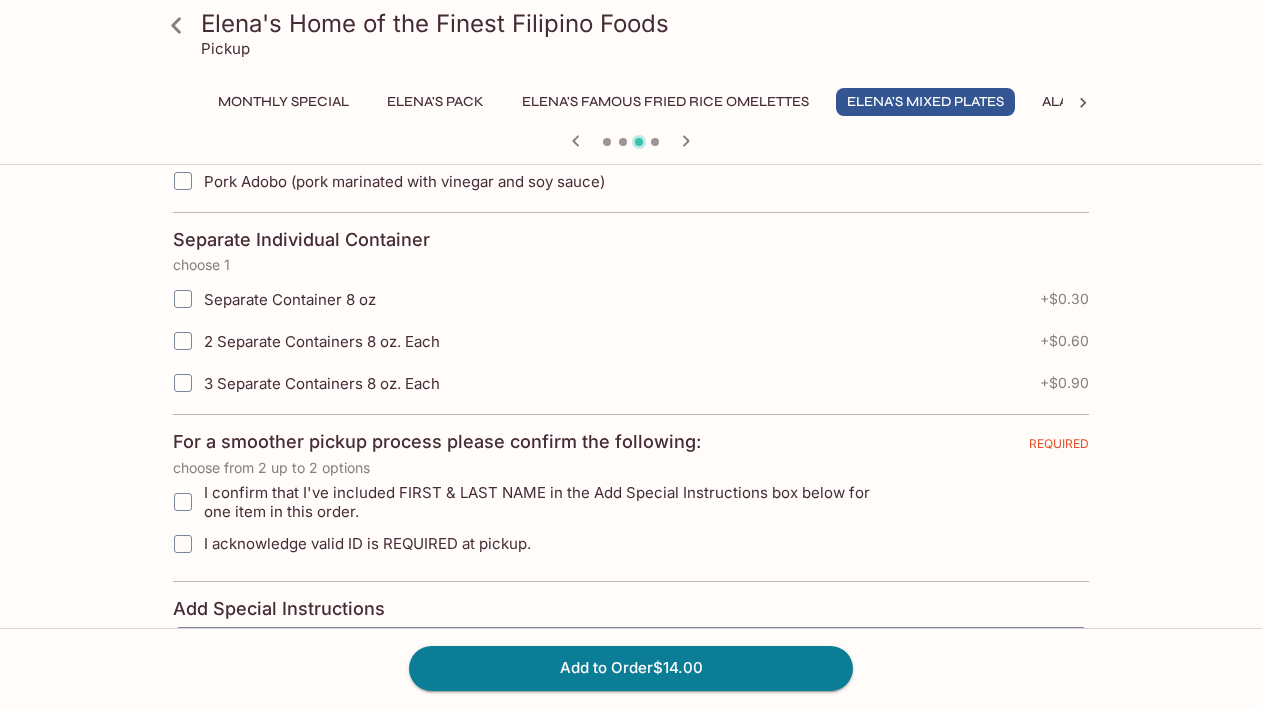 click on "2 Separate Containers 8 oz. Each" at bounding box center (183, 341) 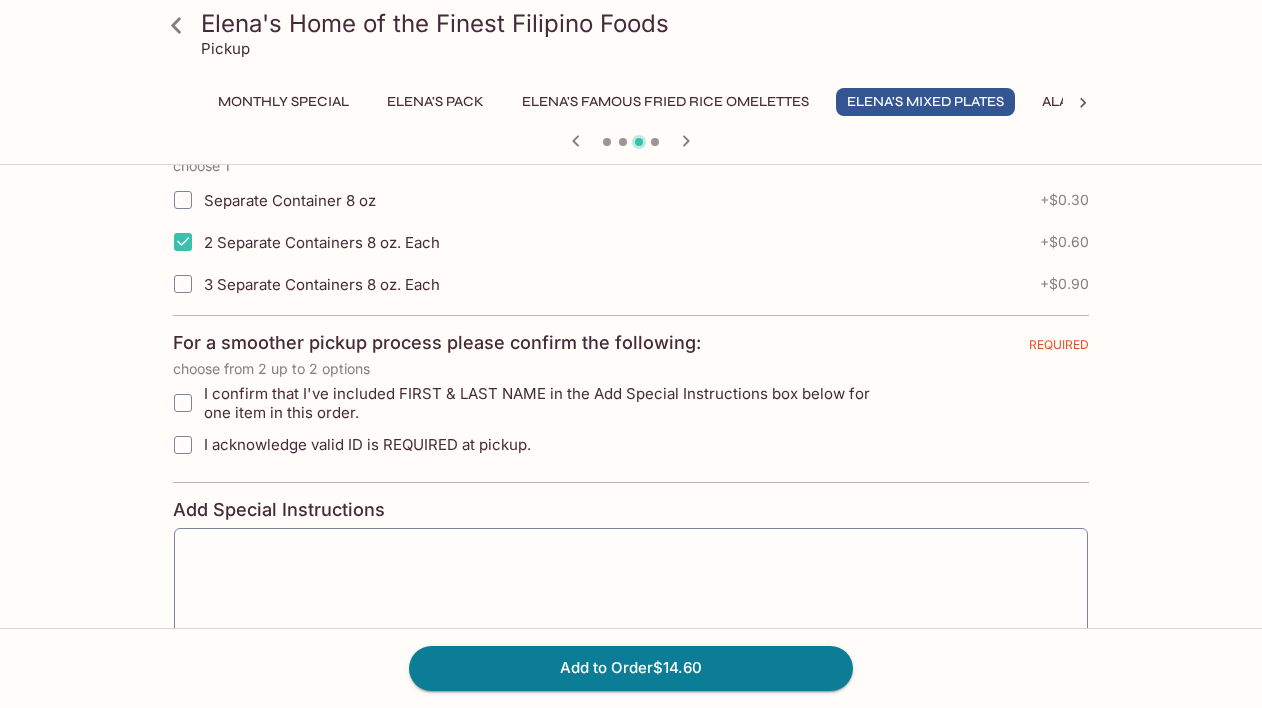 scroll, scrollTop: 882, scrollLeft: 0, axis: vertical 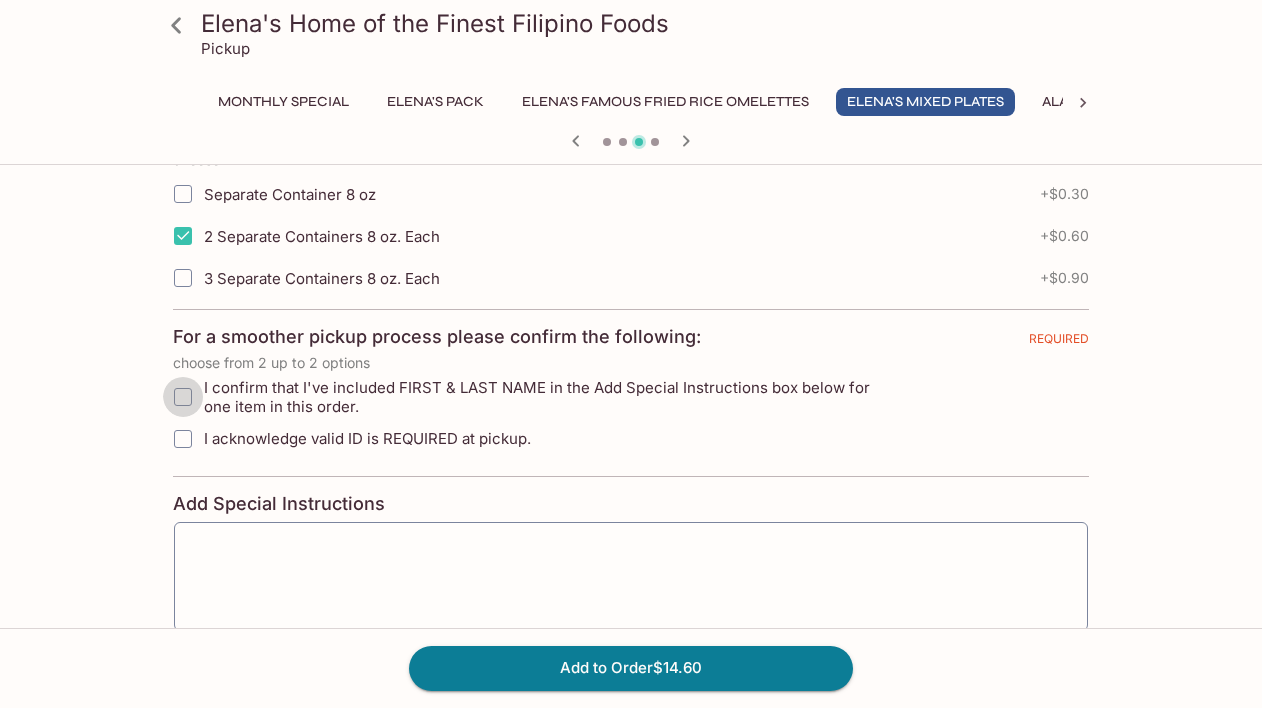 click on "I confirm that I've included FIRST & LAST NAME in the Add Special Instructions box below for one item in this order." at bounding box center [183, 397] 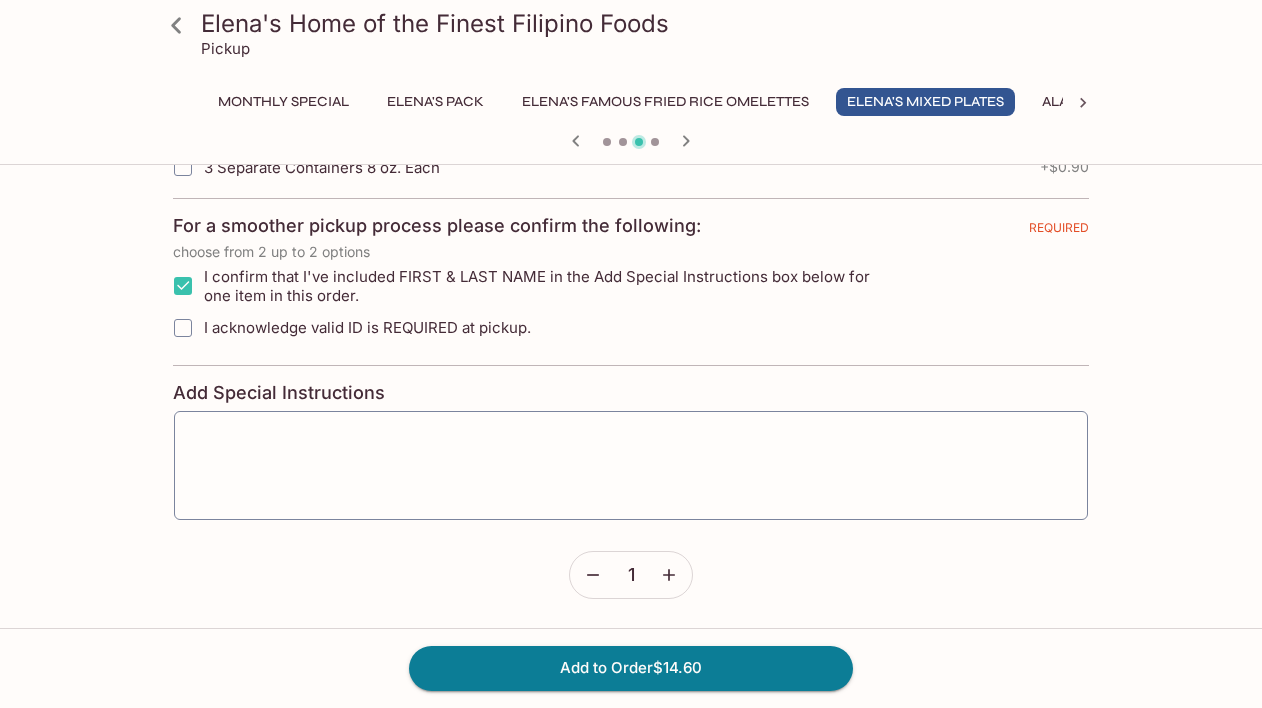 scroll, scrollTop: 992, scrollLeft: 0, axis: vertical 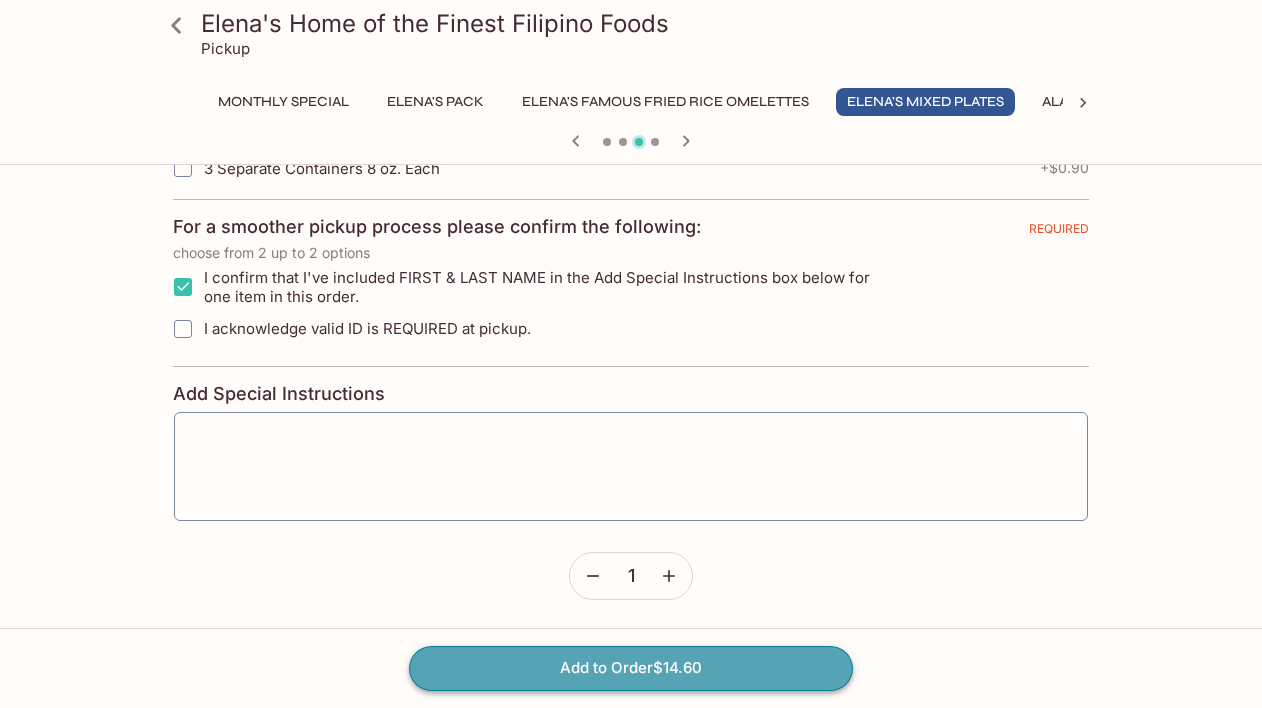 click on "Add to Order  $14.60" at bounding box center [631, 668] 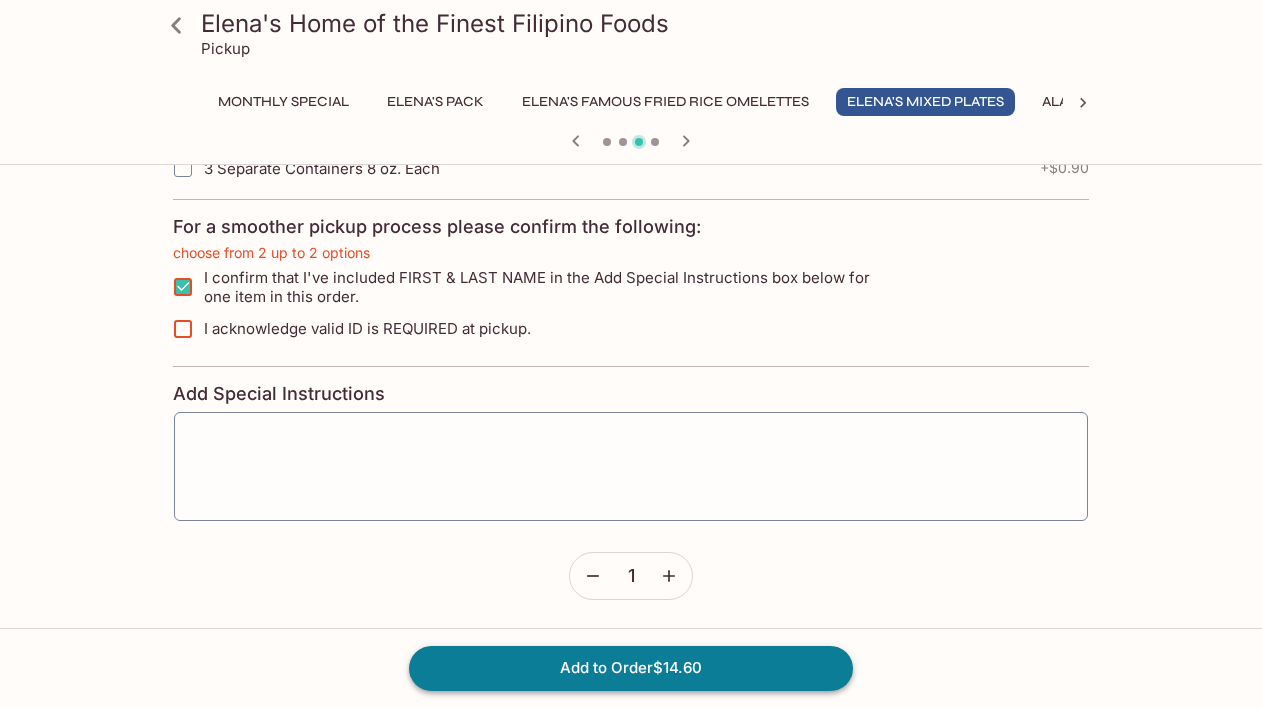 scroll, scrollTop: 336, scrollLeft: 0, axis: vertical 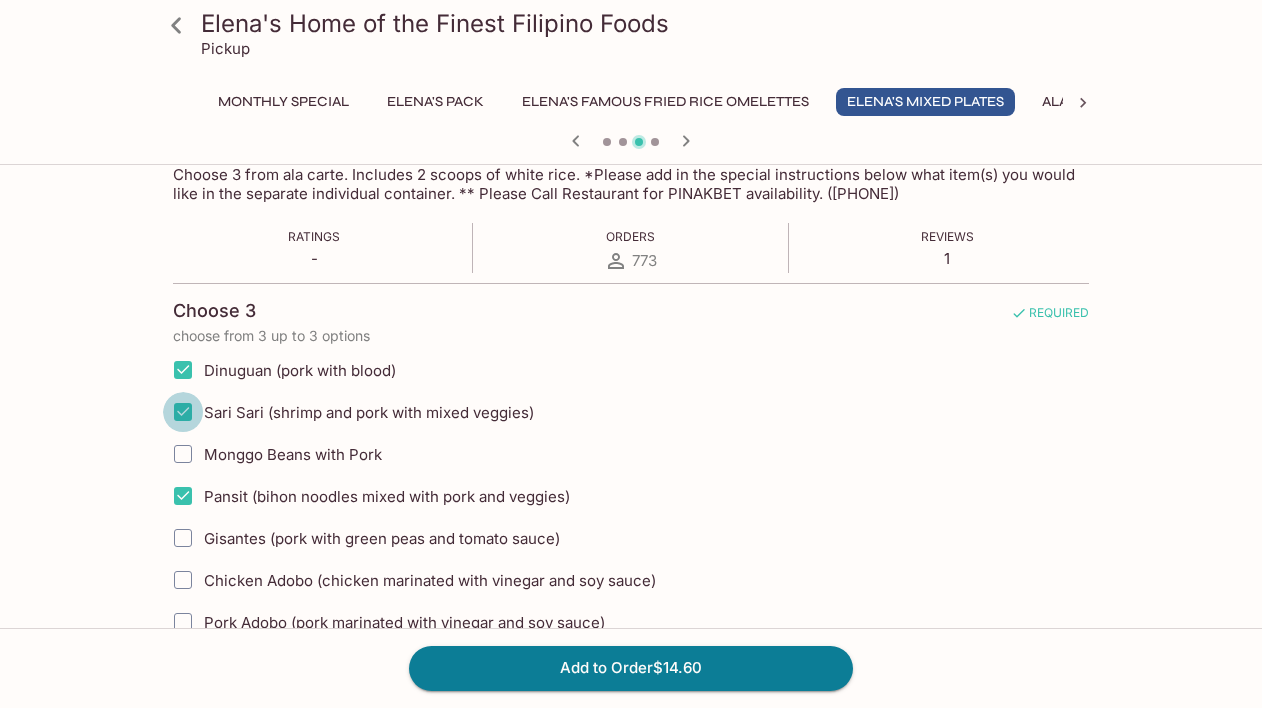 click on "Sari Sari (shrimp and pork with mixed veggies)" at bounding box center [183, 412] 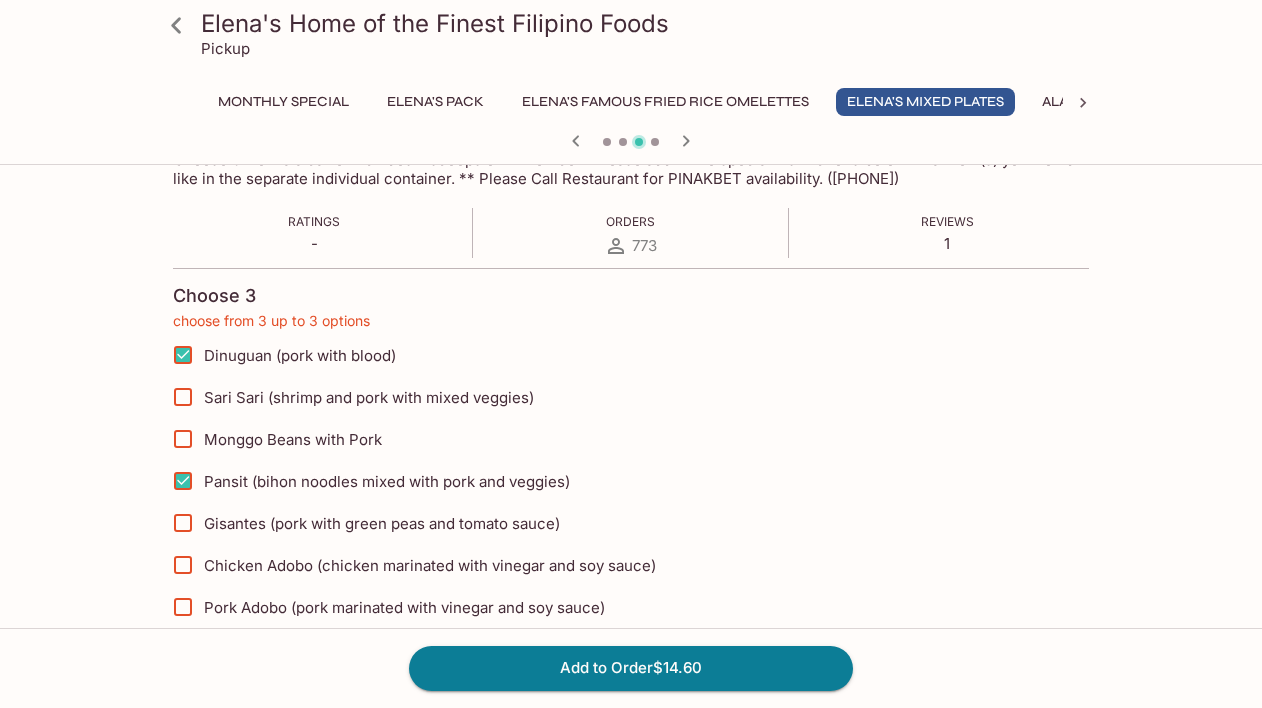 scroll, scrollTop: 349, scrollLeft: 0, axis: vertical 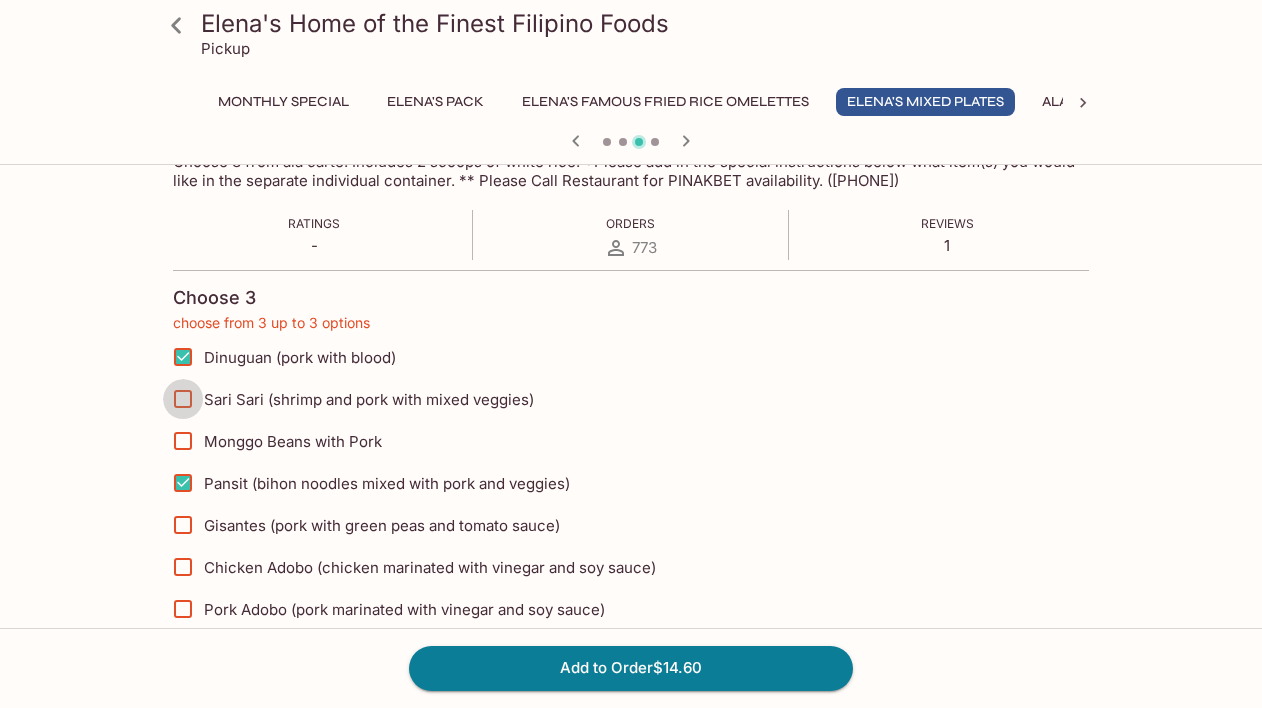 click on "Sari Sari (shrimp and pork with mixed veggies)" at bounding box center (183, 399) 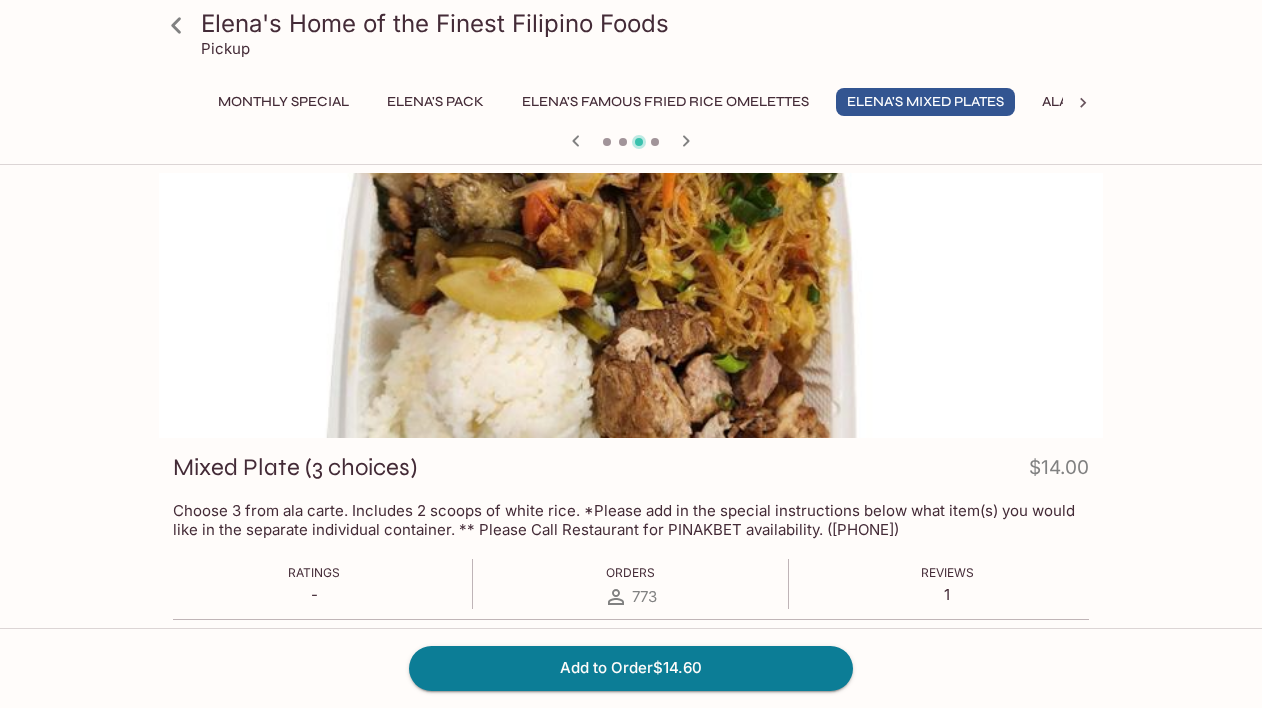 scroll, scrollTop: 0, scrollLeft: 0, axis: both 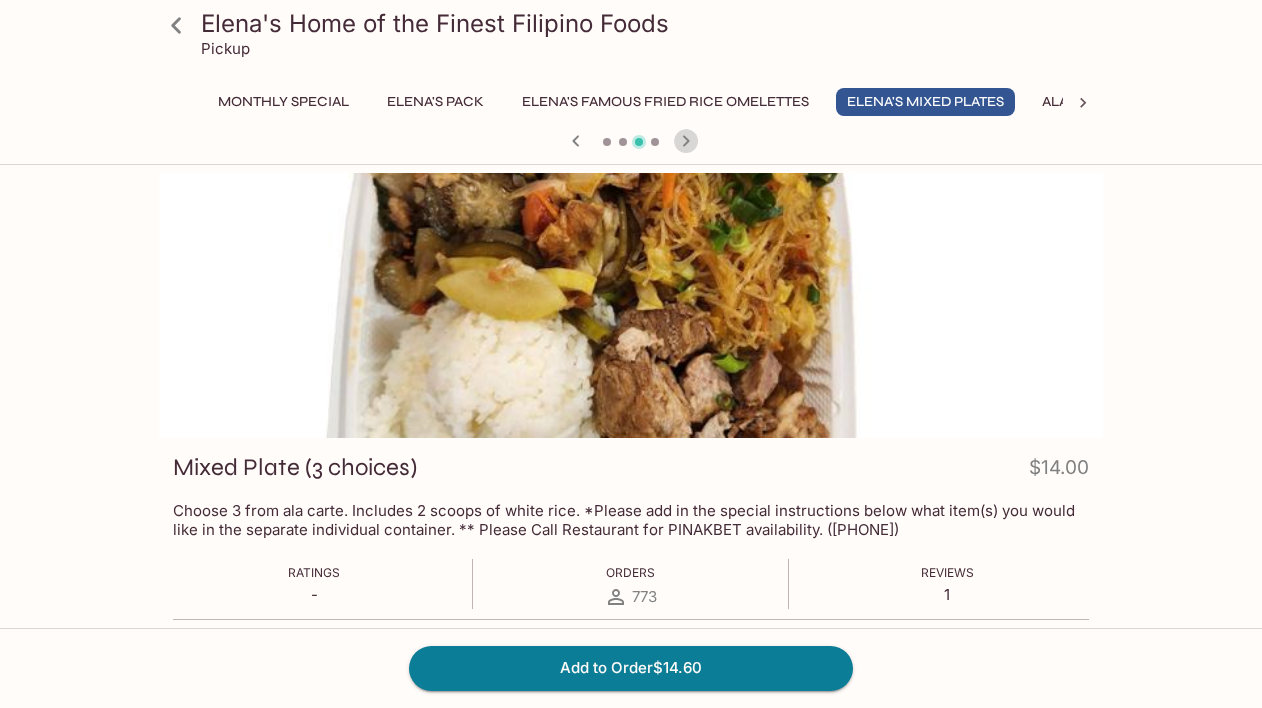click 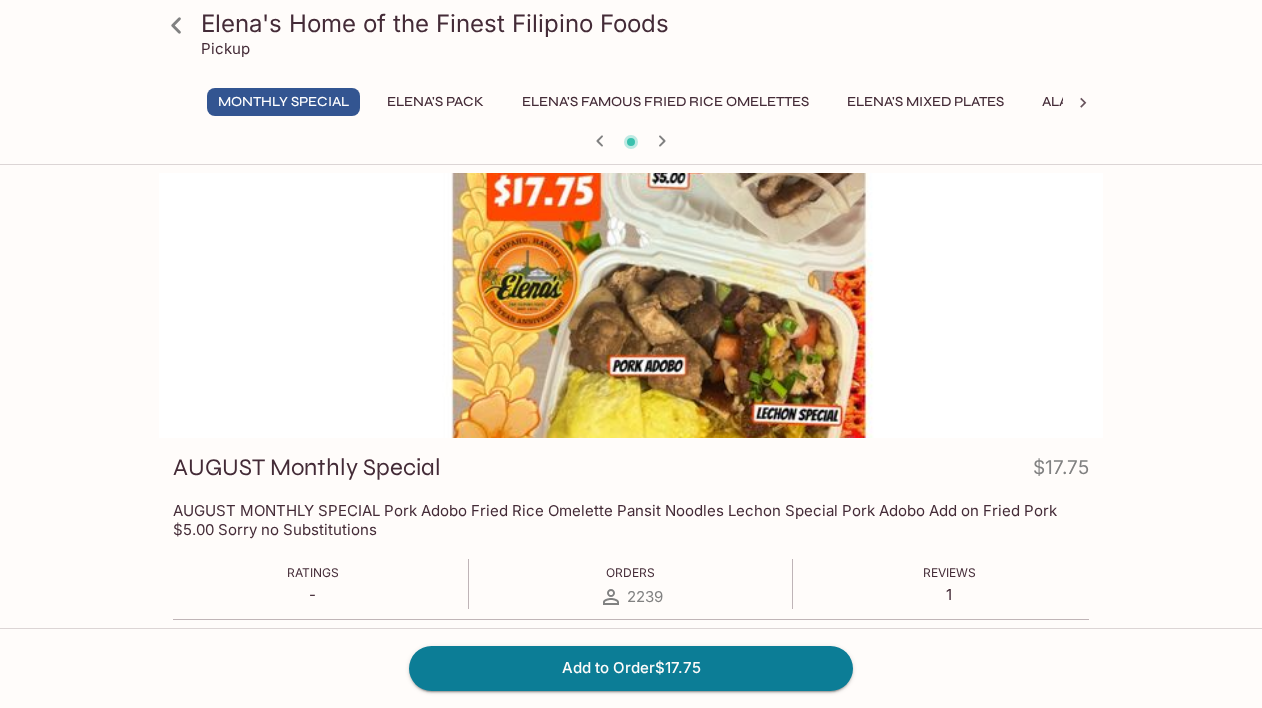scroll, scrollTop: 0, scrollLeft: 0, axis: both 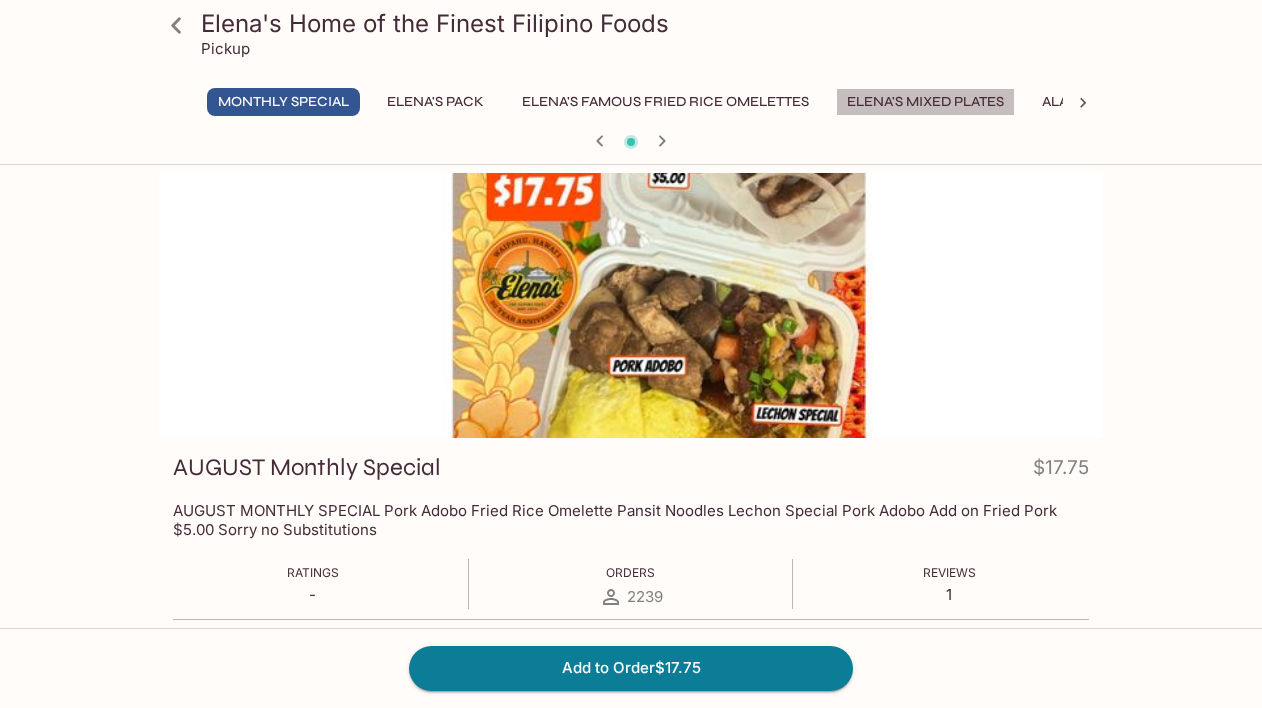 click on "Elena's Mixed Plates" at bounding box center [925, 102] 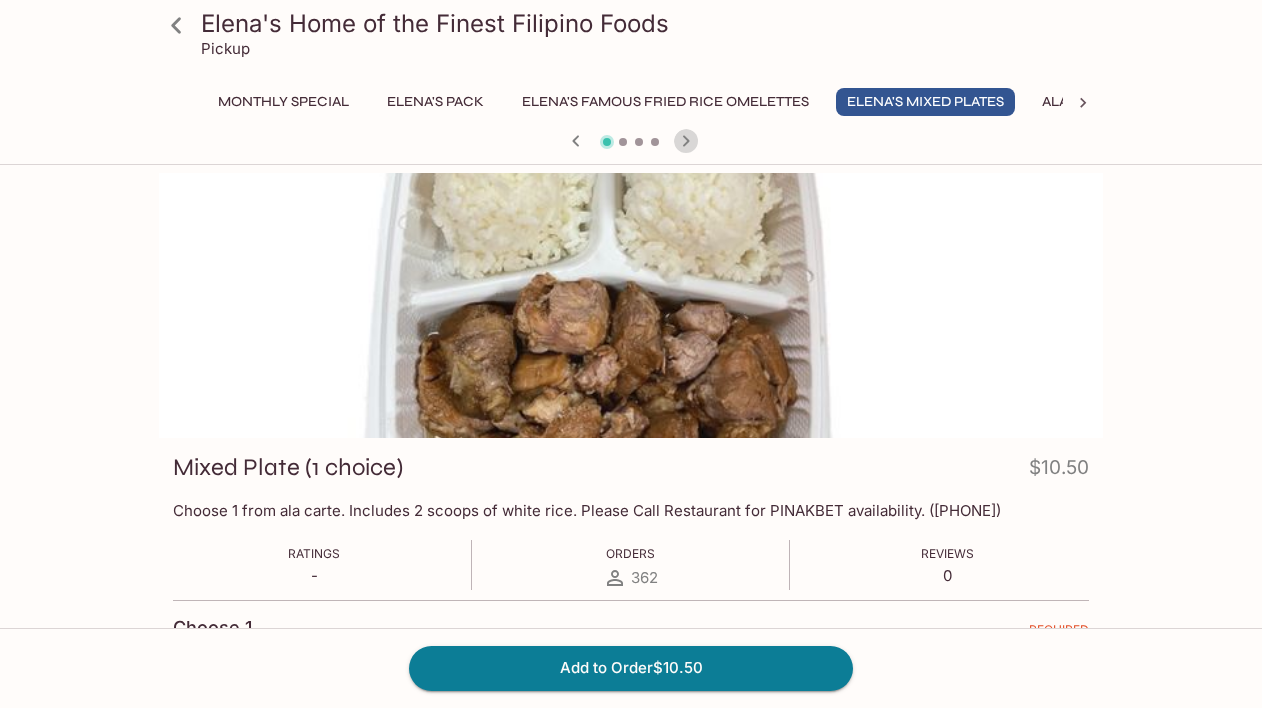 click 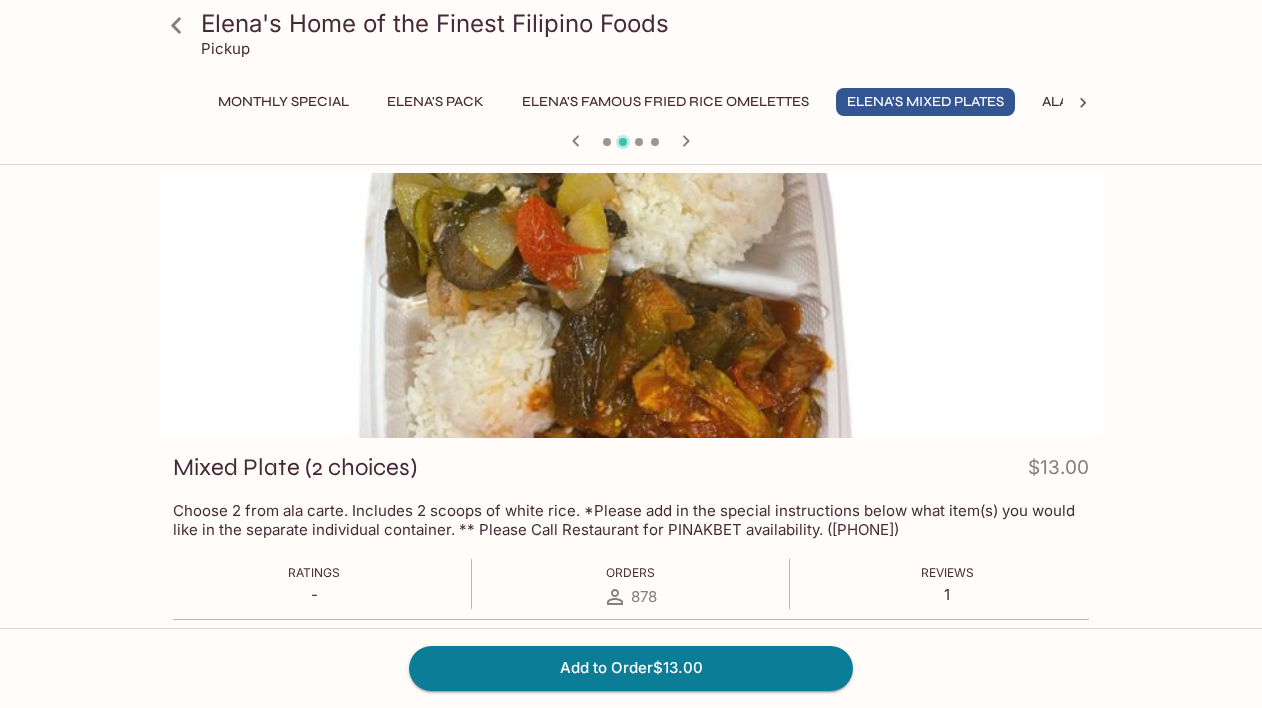 scroll, scrollTop: 0, scrollLeft: 0, axis: both 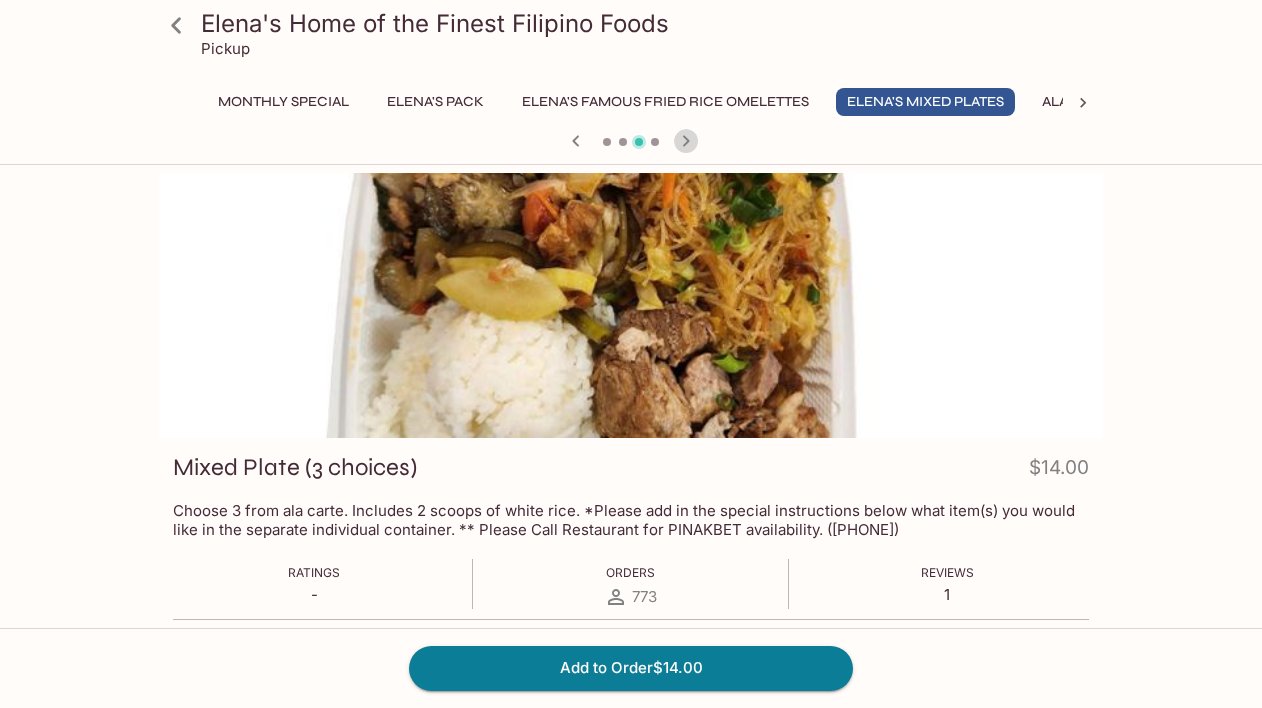 click 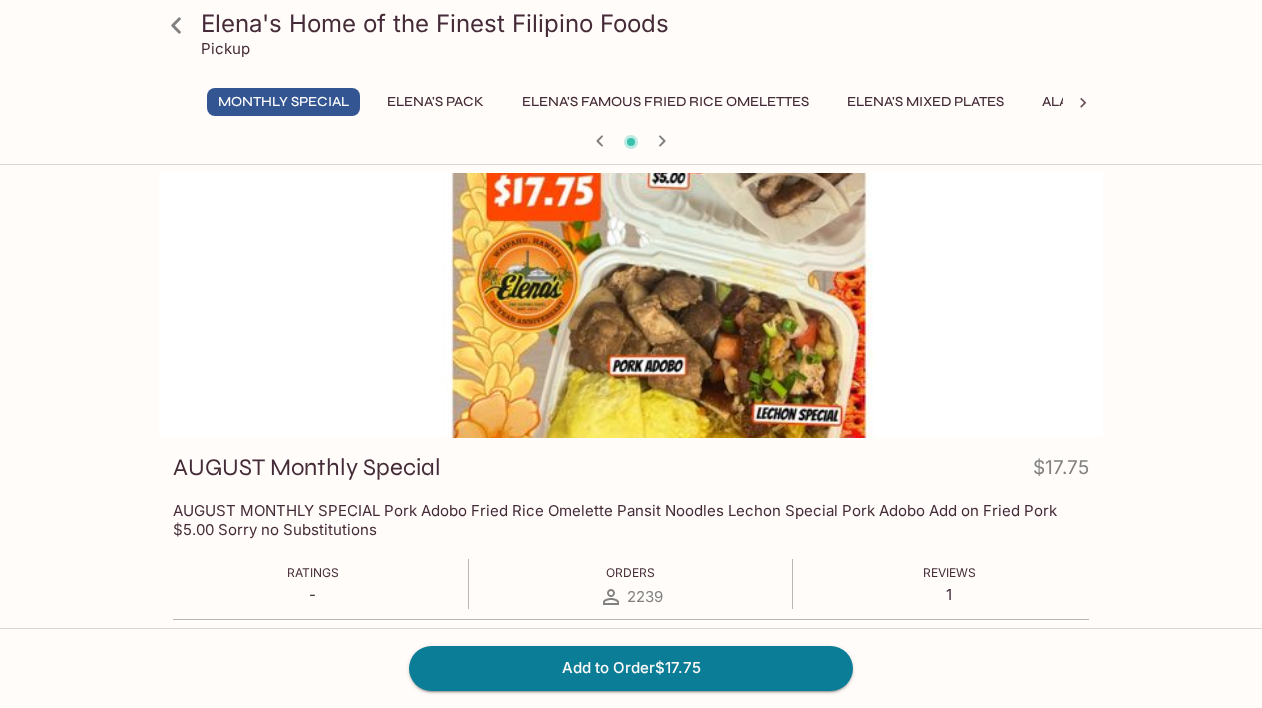 scroll, scrollTop: 0, scrollLeft: 0, axis: both 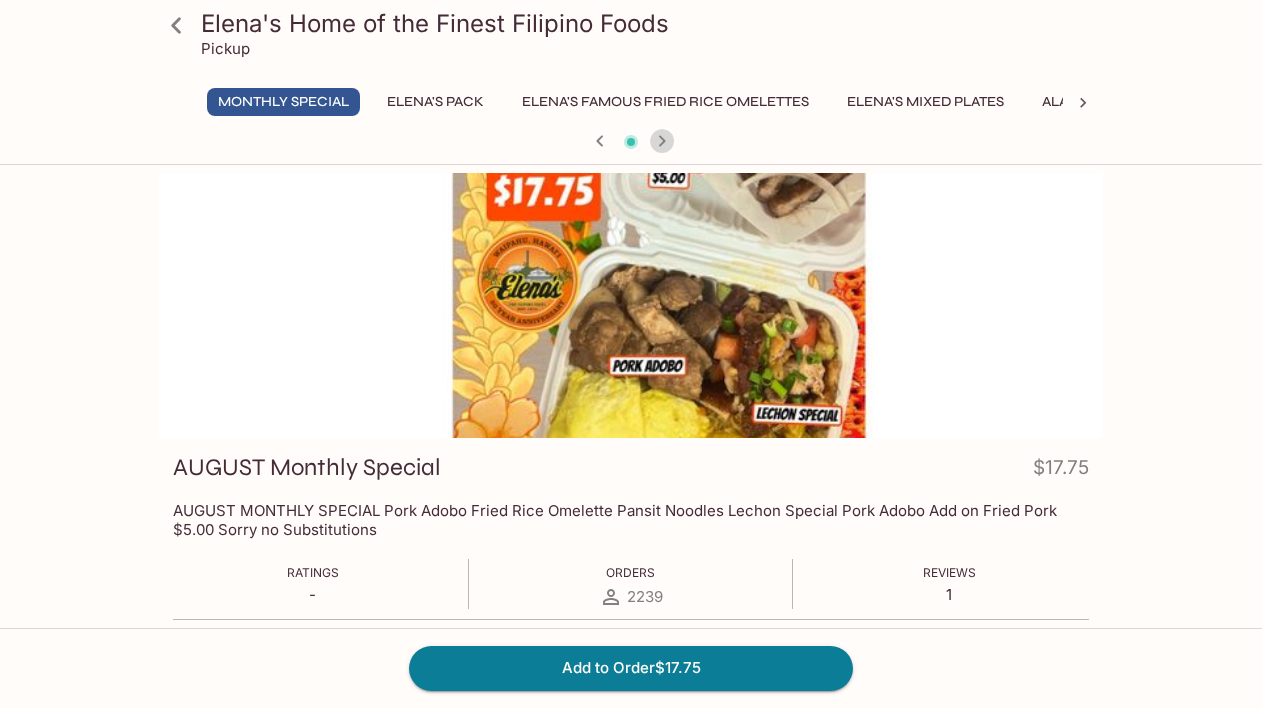 click 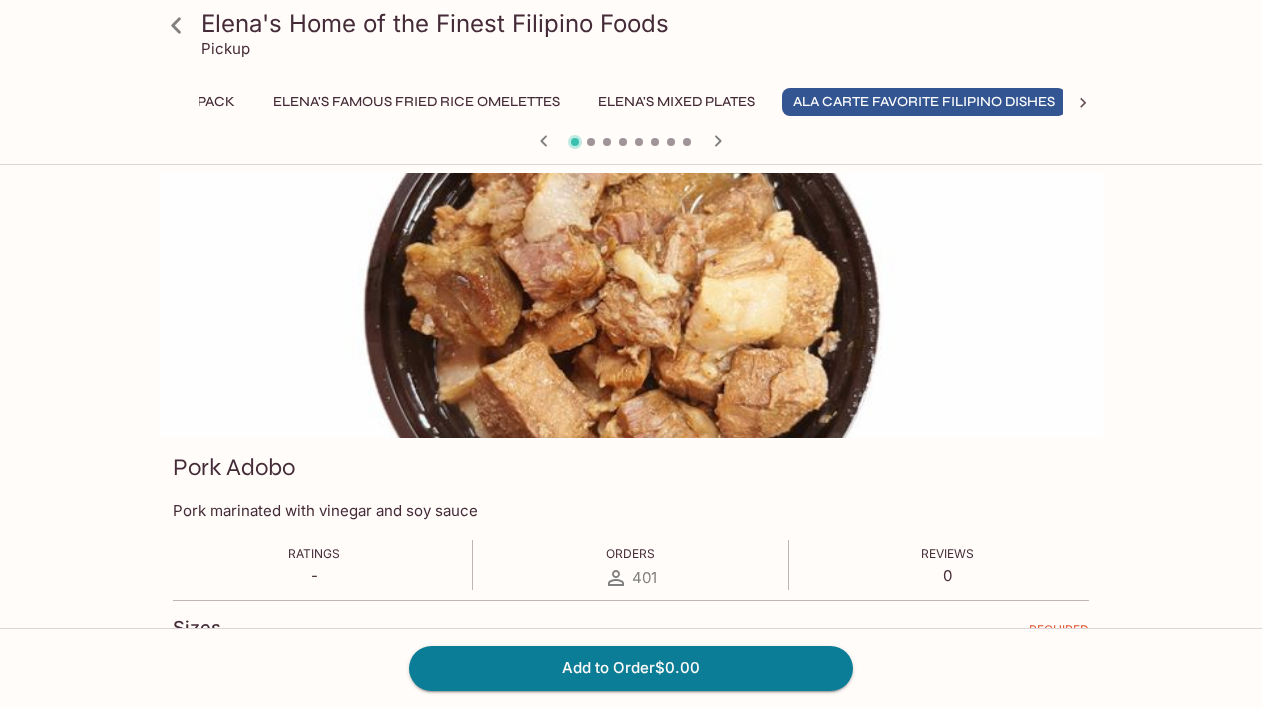 scroll, scrollTop: 0, scrollLeft: 267, axis: horizontal 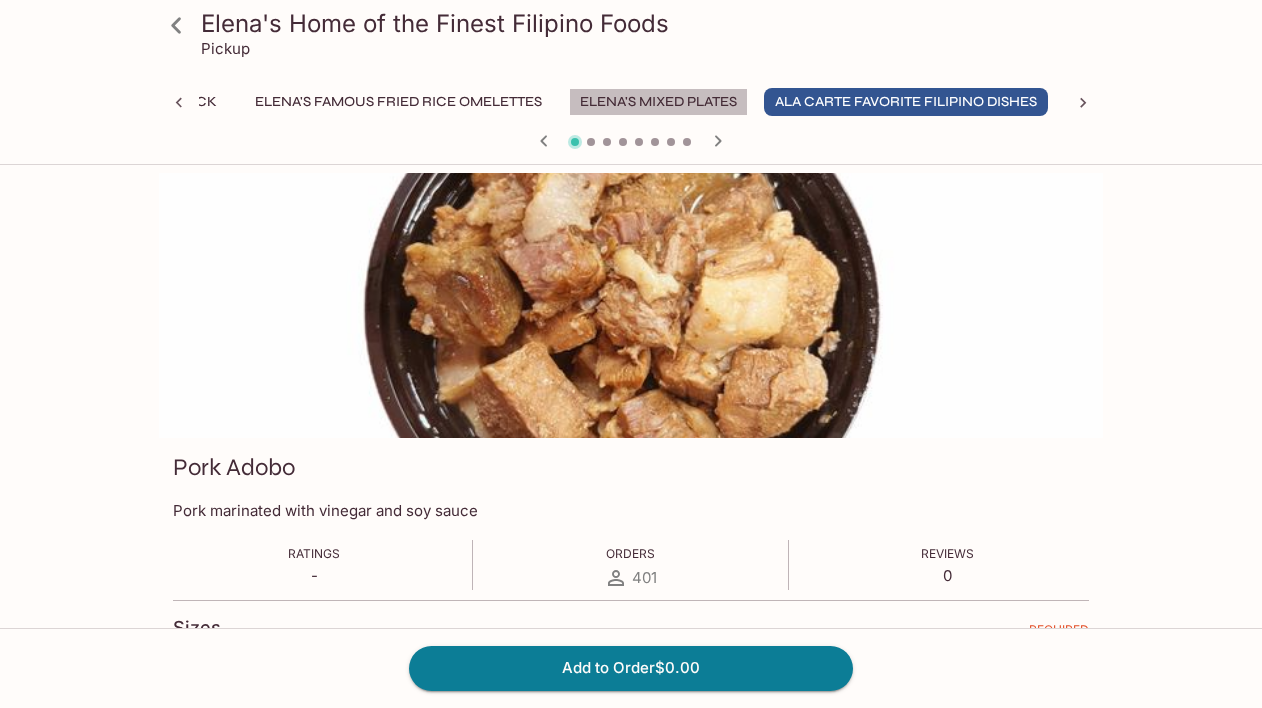 click on "Elena's Mixed Plates" at bounding box center [658, 102] 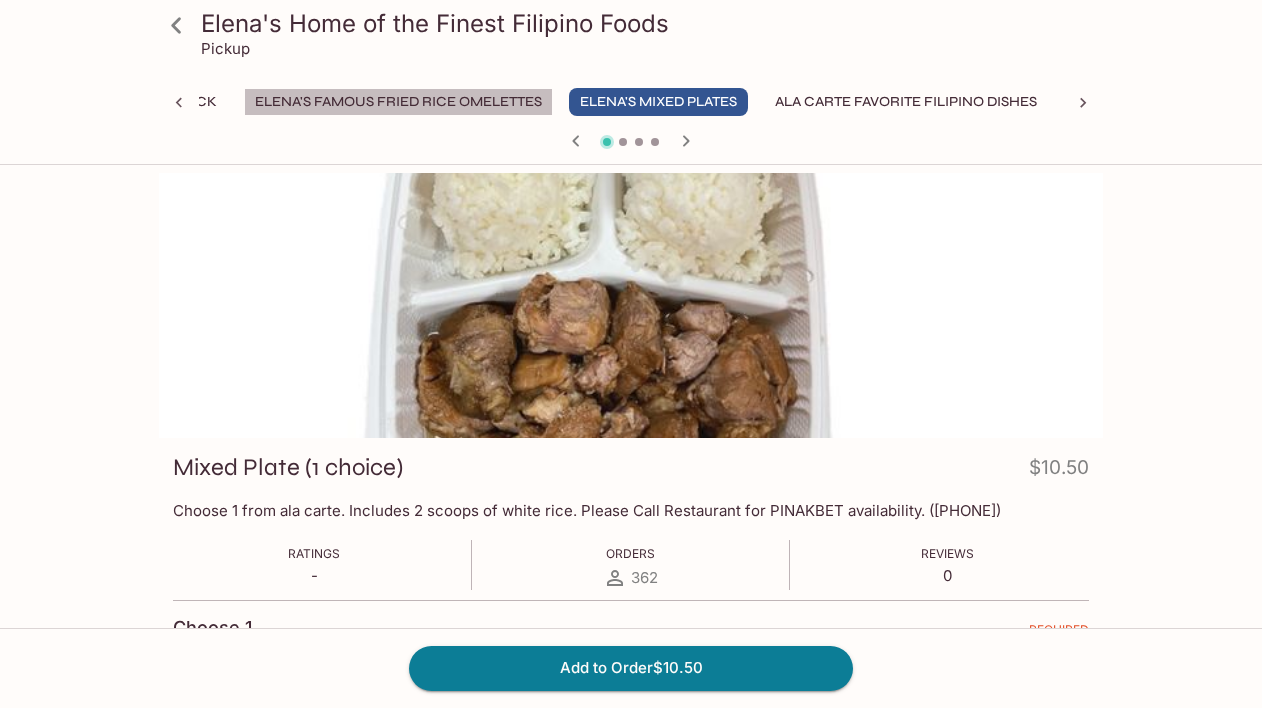 click on "Elena's Famous Fried Rice Omelettes" at bounding box center (398, 102) 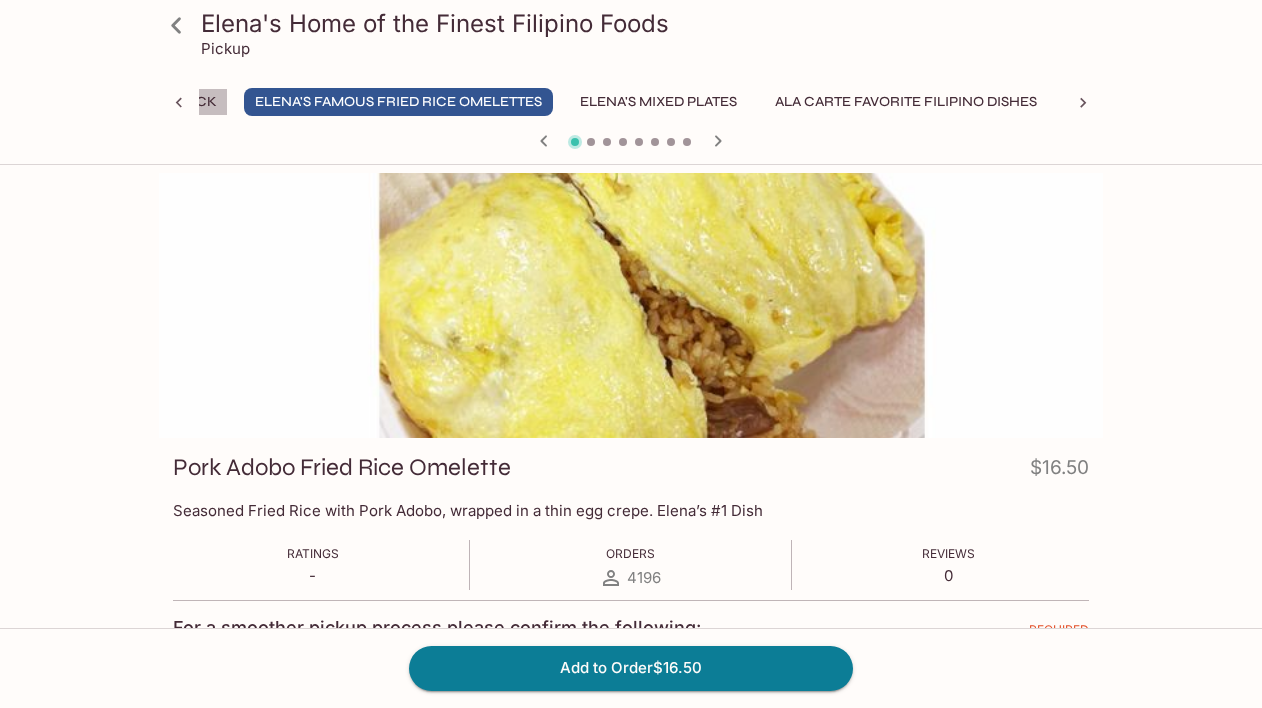 click on "Elena's Pack" at bounding box center (168, 102) 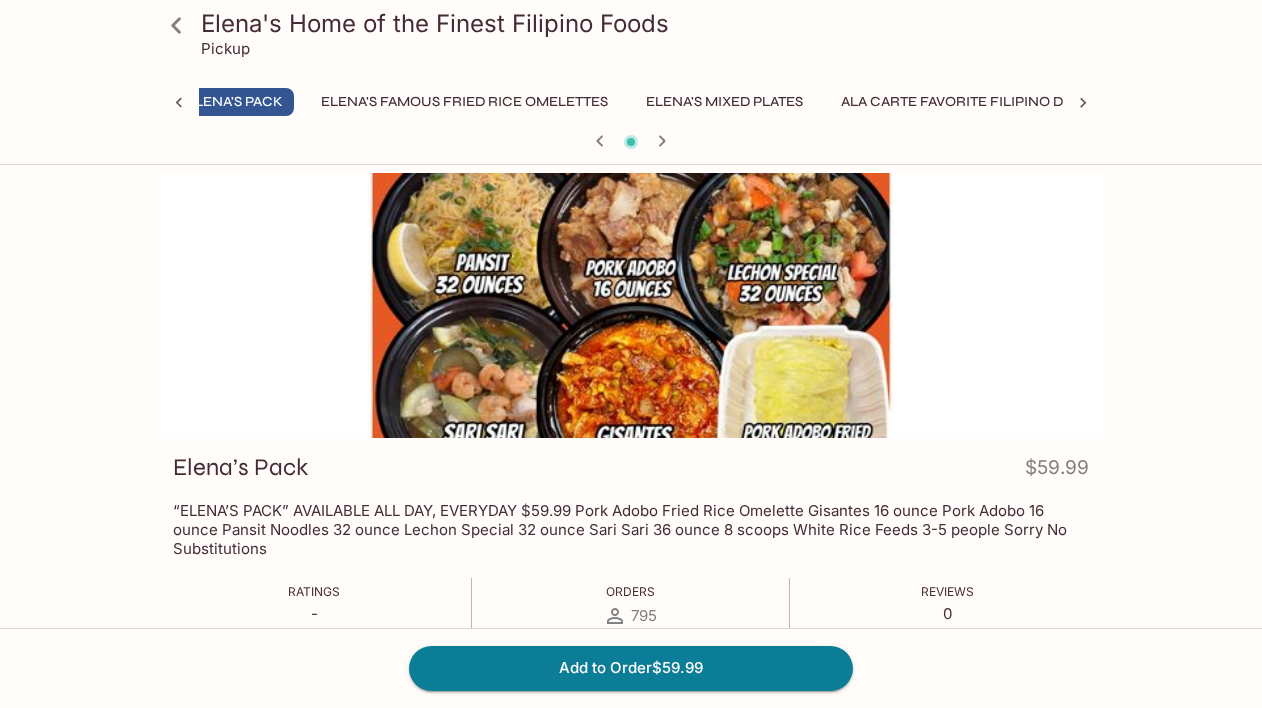 scroll, scrollTop: 0, scrollLeft: 179, axis: horizontal 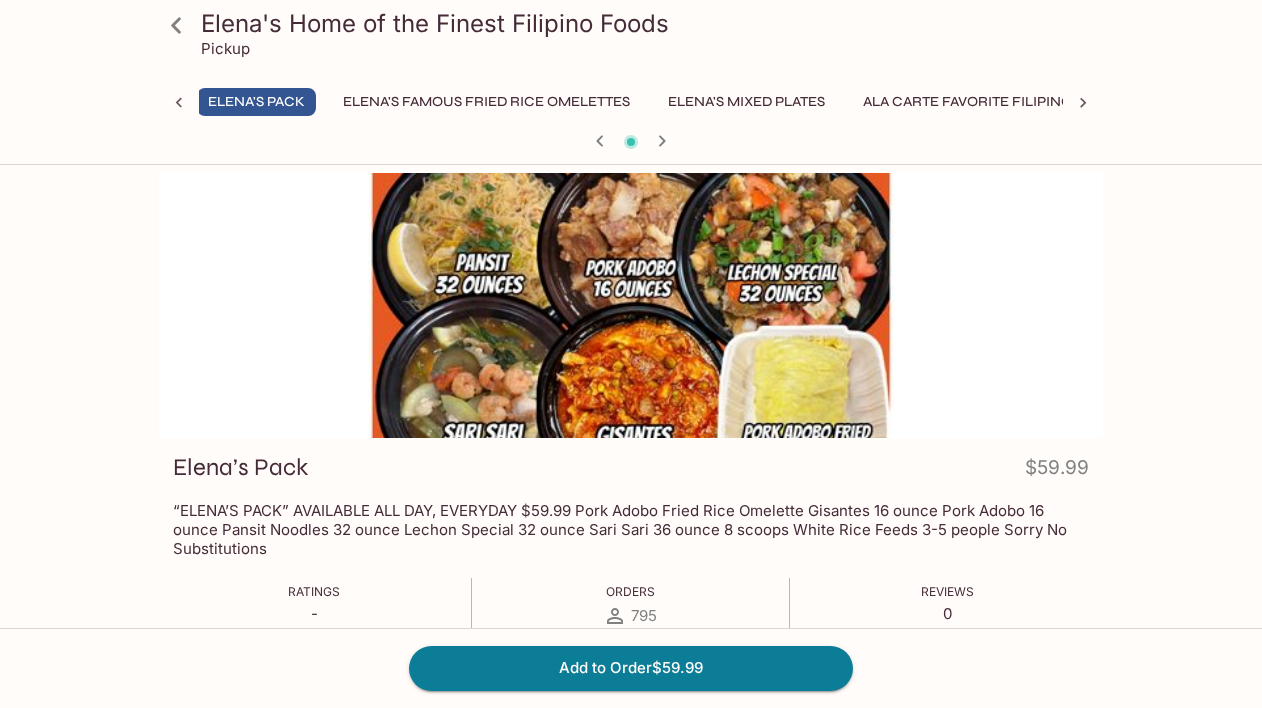 click on "Elena's Famous Fried Rice Omelettes" at bounding box center (486, 102) 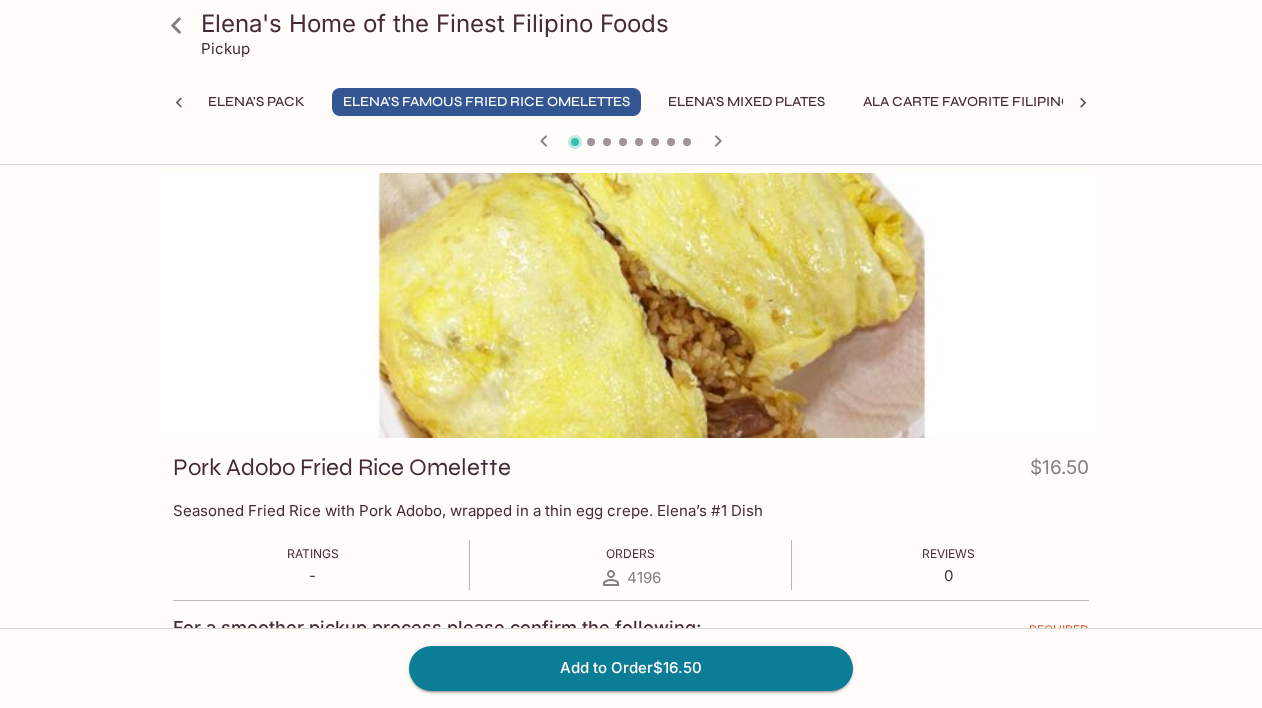 click on "Elena's Mixed Plates" at bounding box center (746, 102) 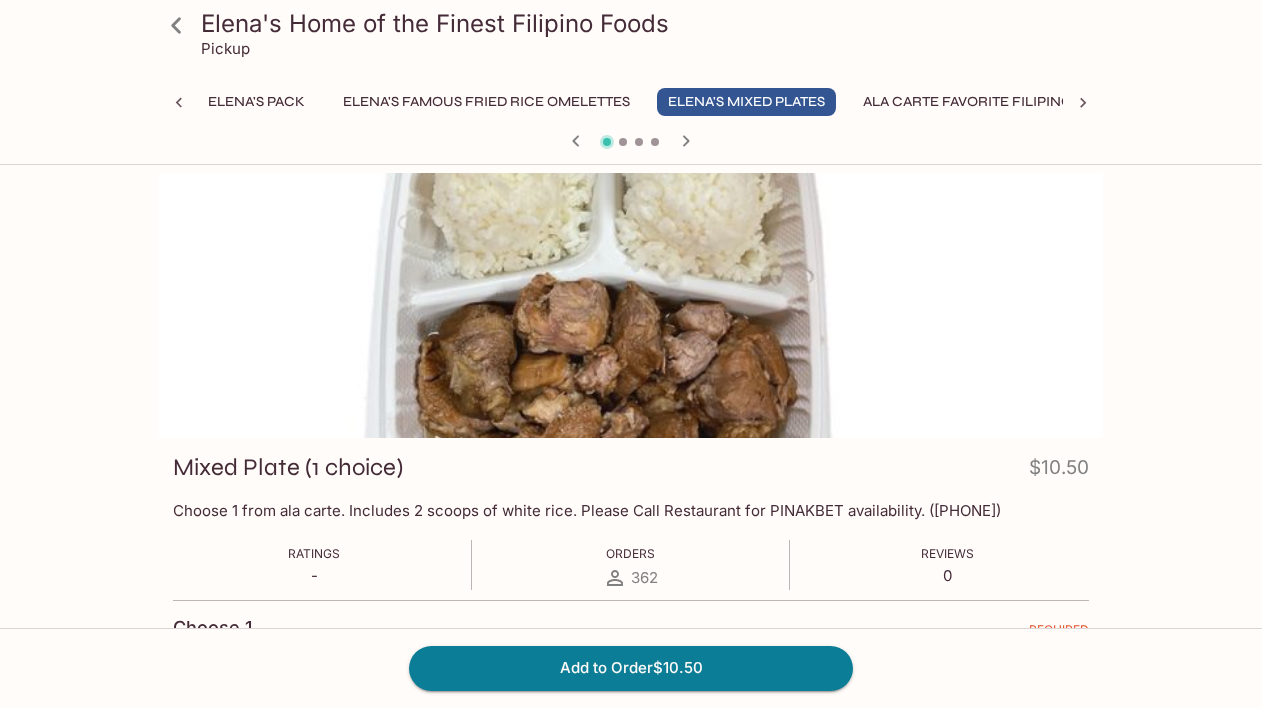 click 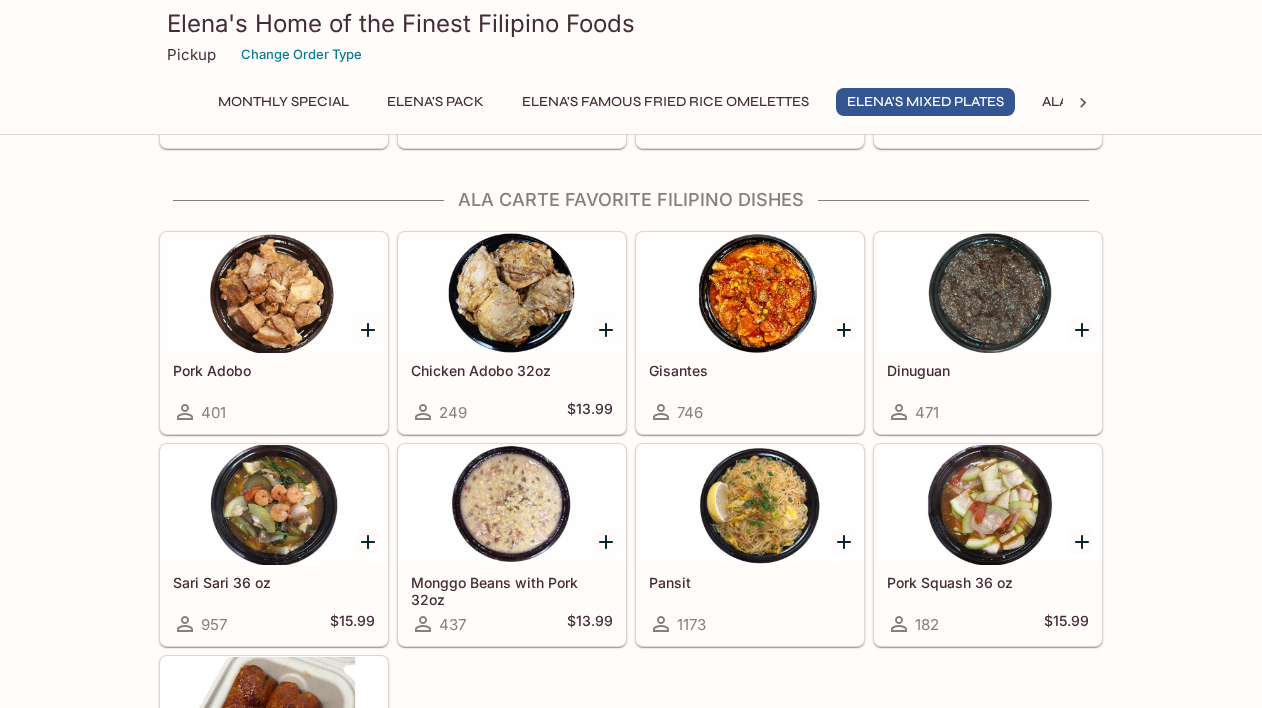 scroll, scrollTop: 1355, scrollLeft: 0, axis: vertical 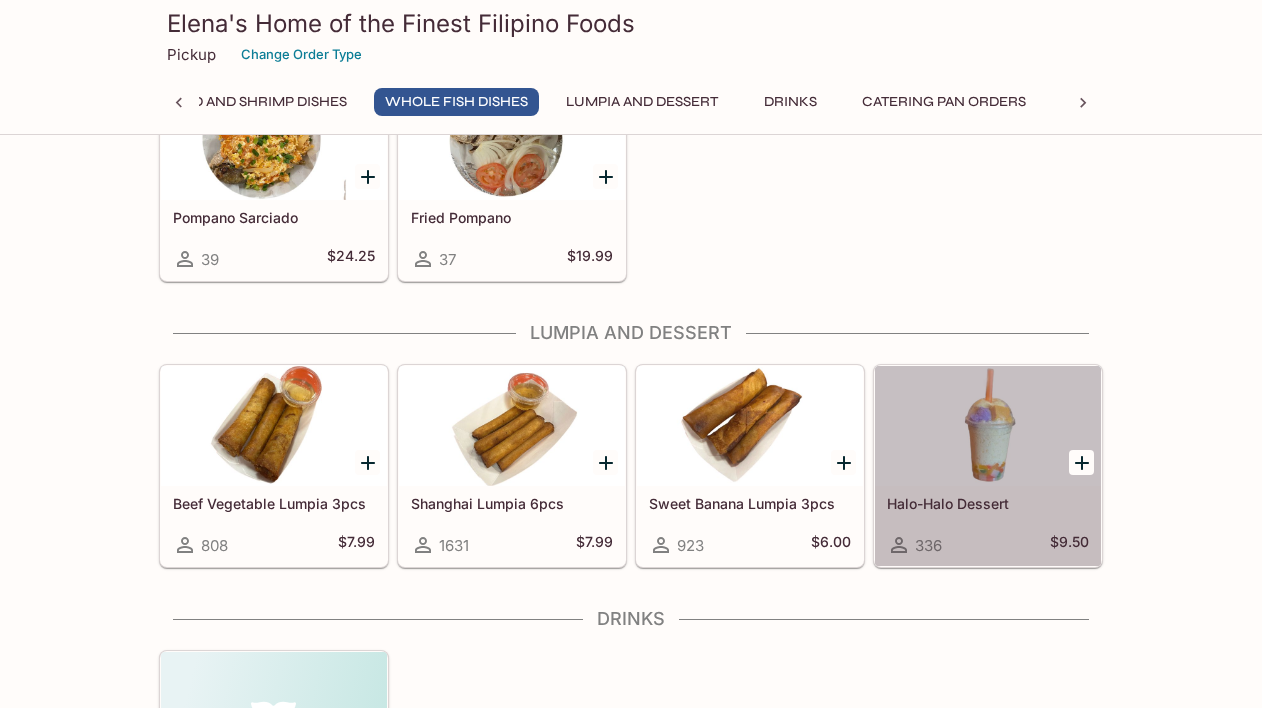 click at bounding box center [988, 426] 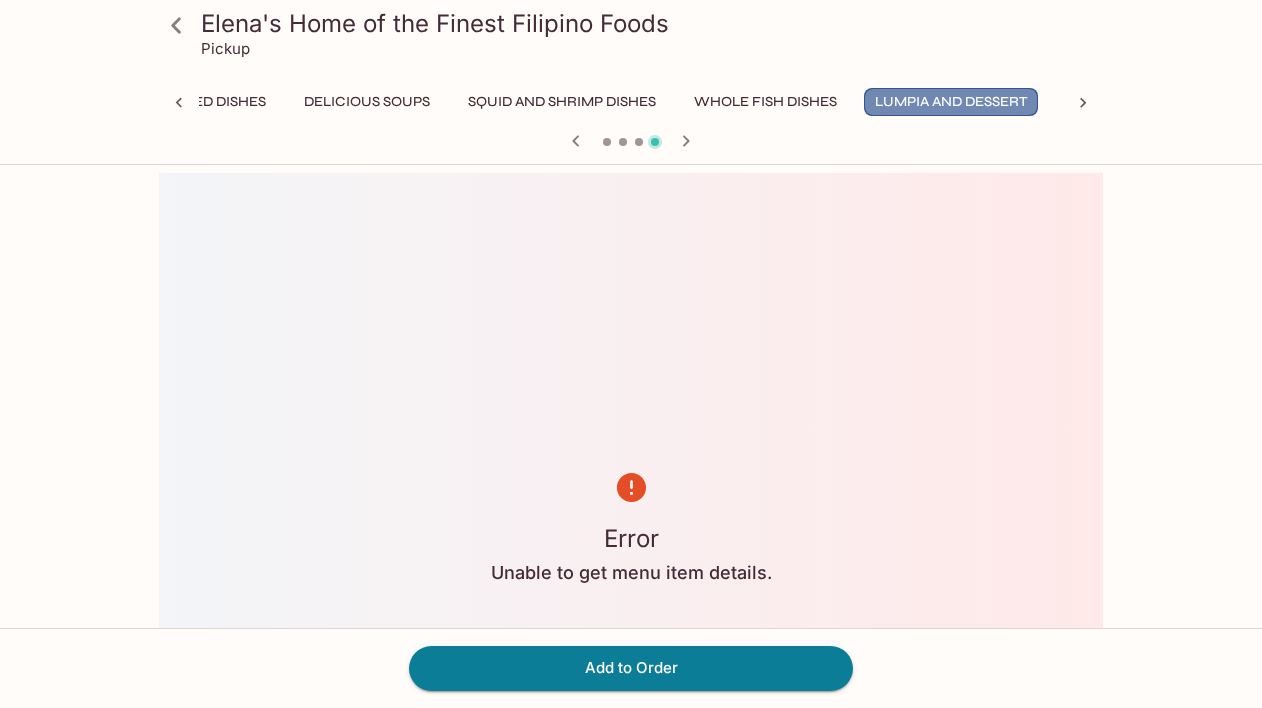click on "Lumpia and Dessert" at bounding box center [951, 102] 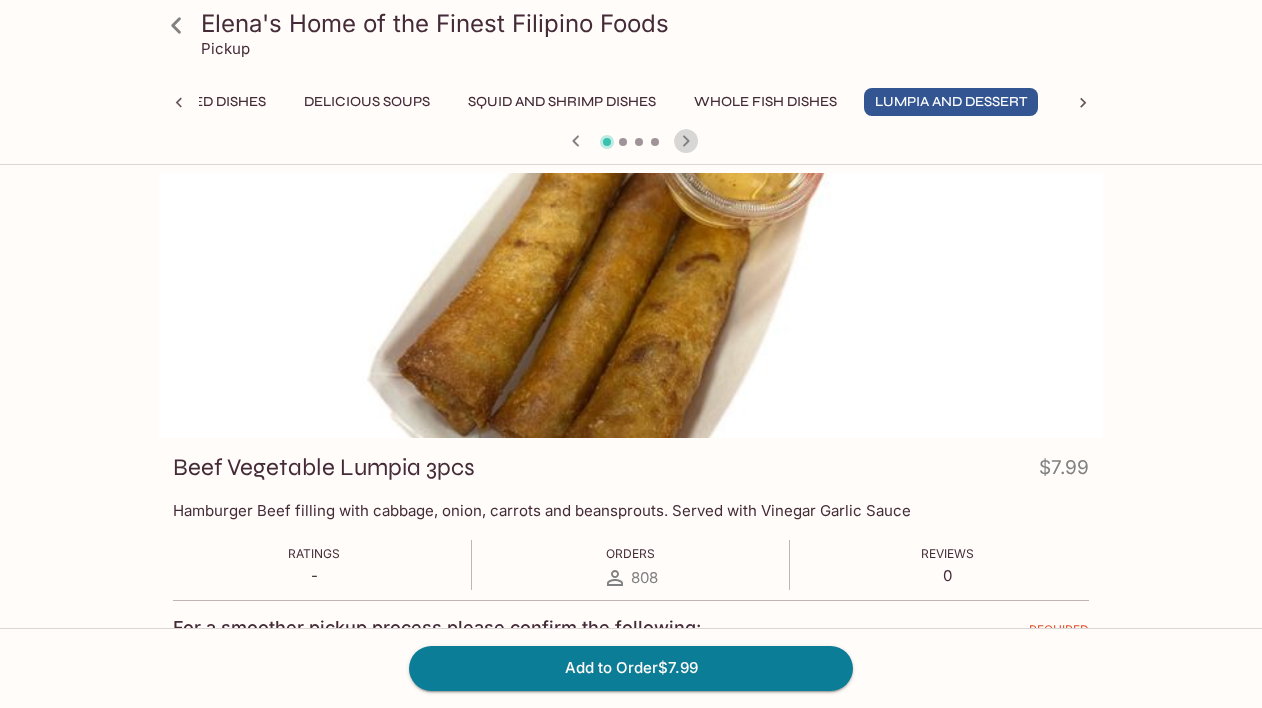 click 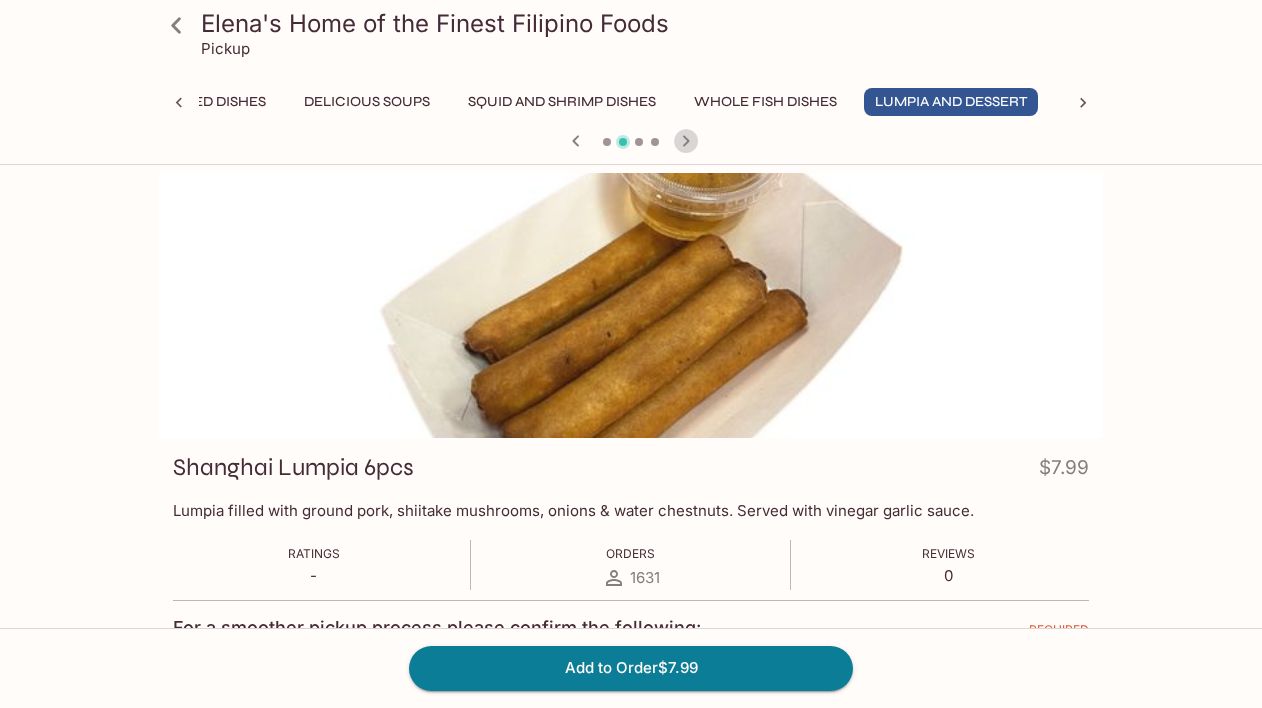 click 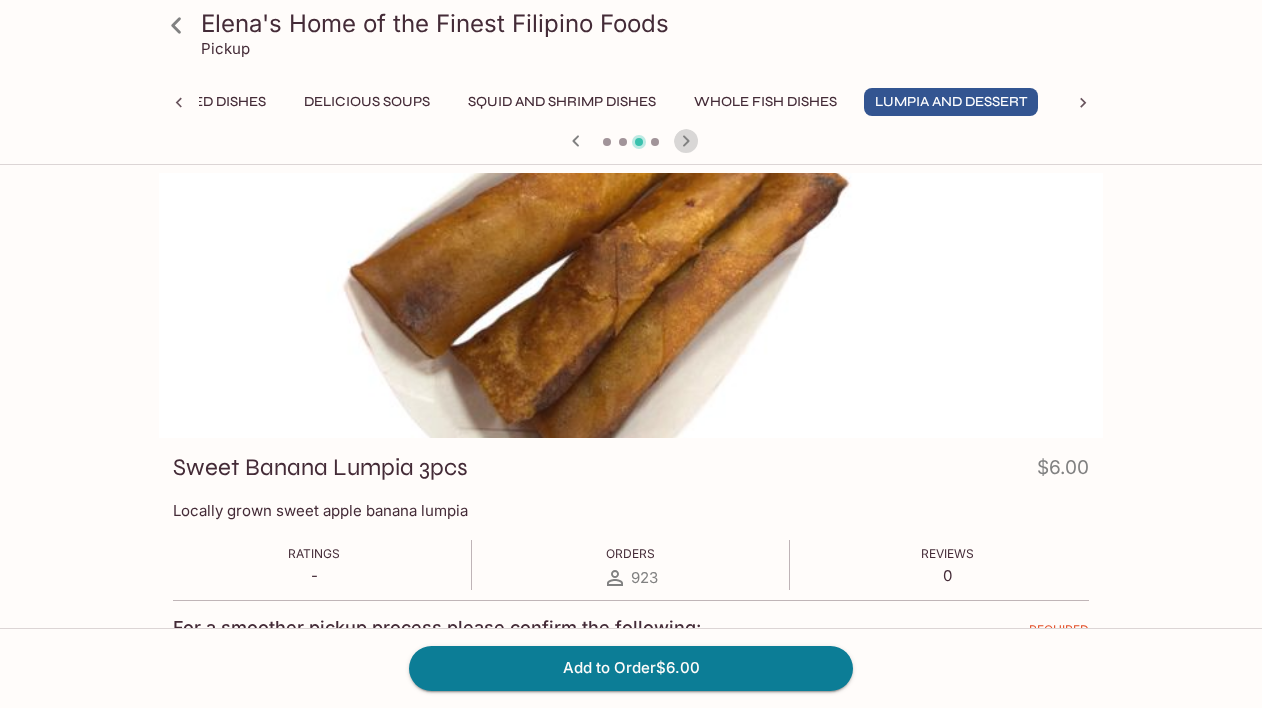 click 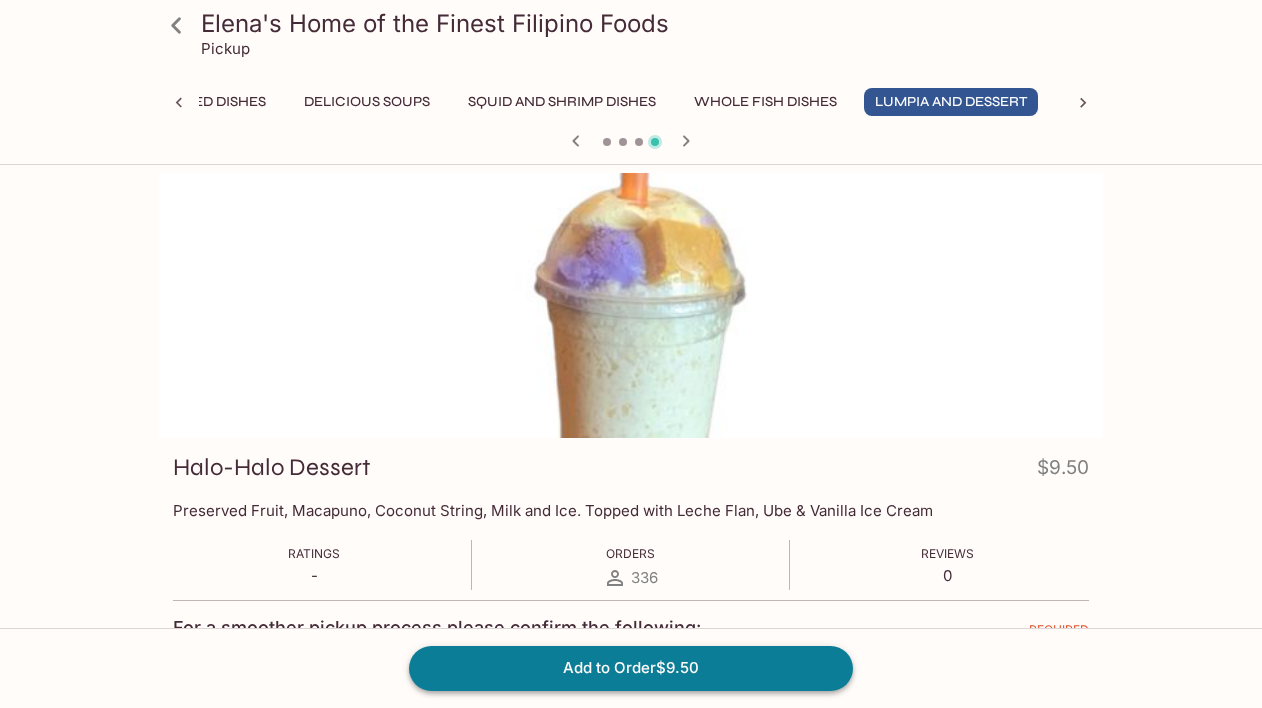 click on "Add to Order  $9.50" at bounding box center [631, 668] 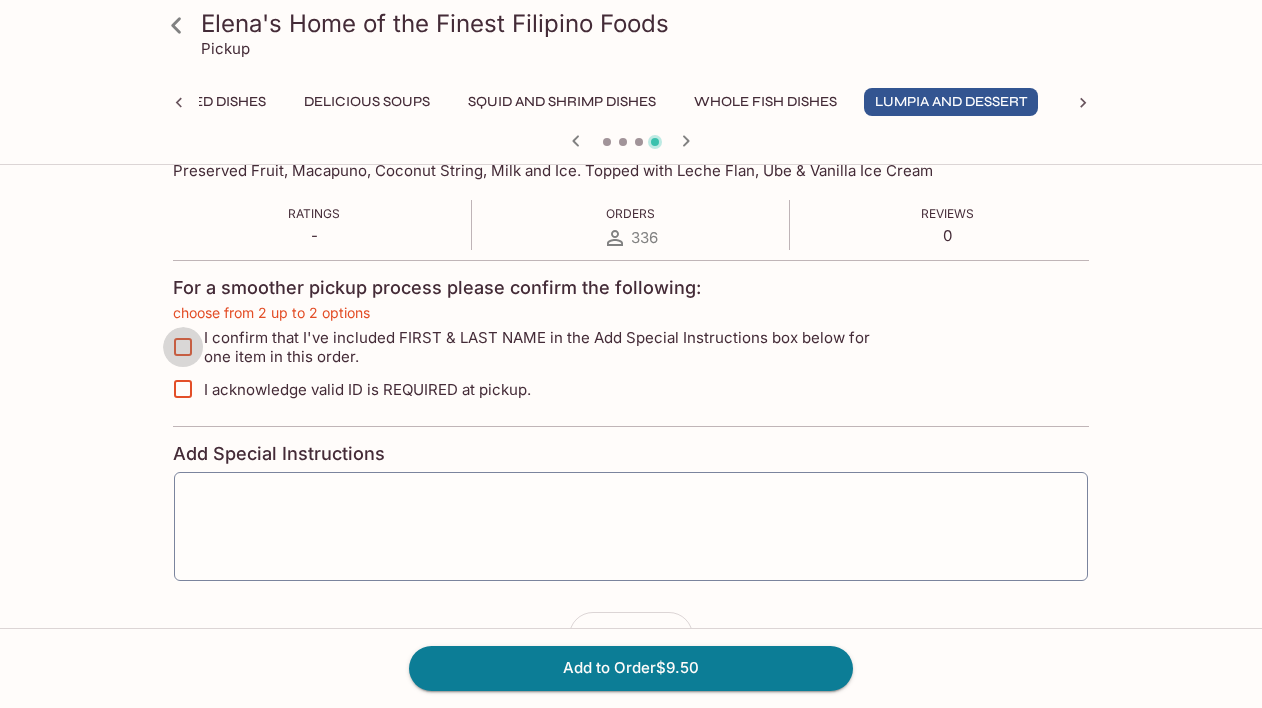 click on "I confirm that I've included FIRST & LAST NAME in the Add Special Instructions box below for one item in this order." at bounding box center (183, 347) 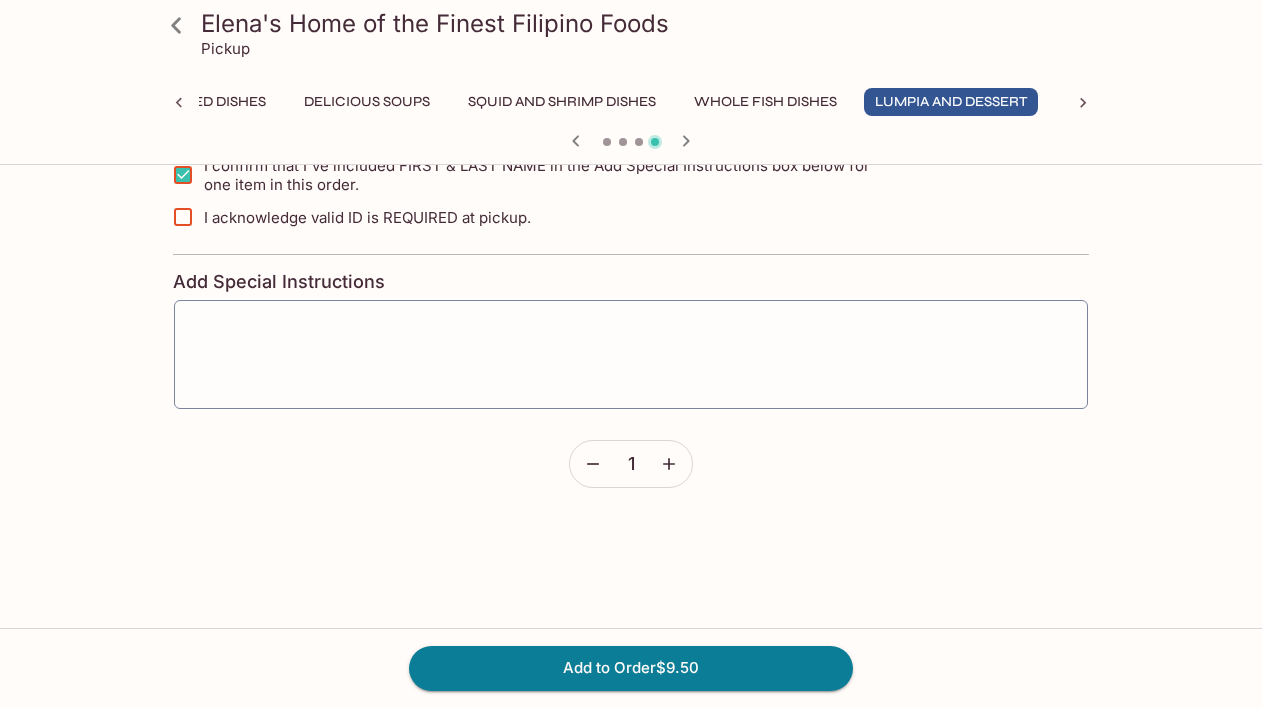 scroll, scrollTop: 519, scrollLeft: 0, axis: vertical 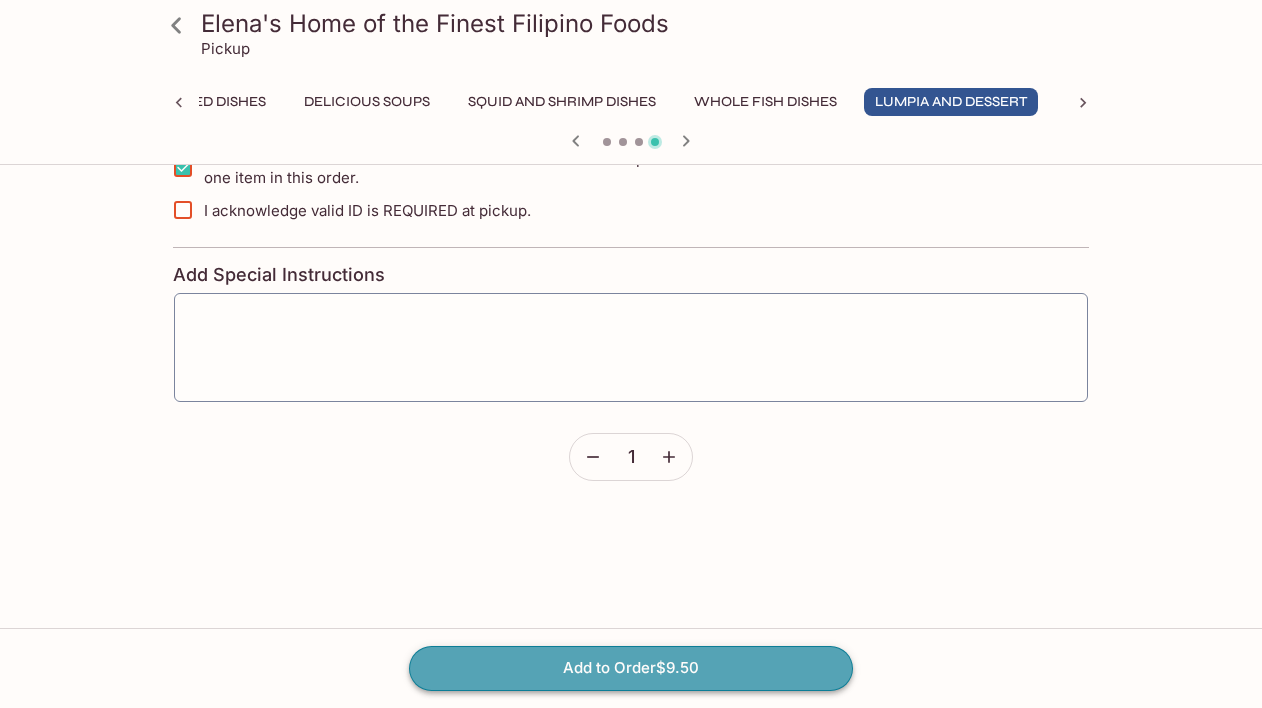 click on "Add to Order  $9.50" at bounding box center (631, 668) 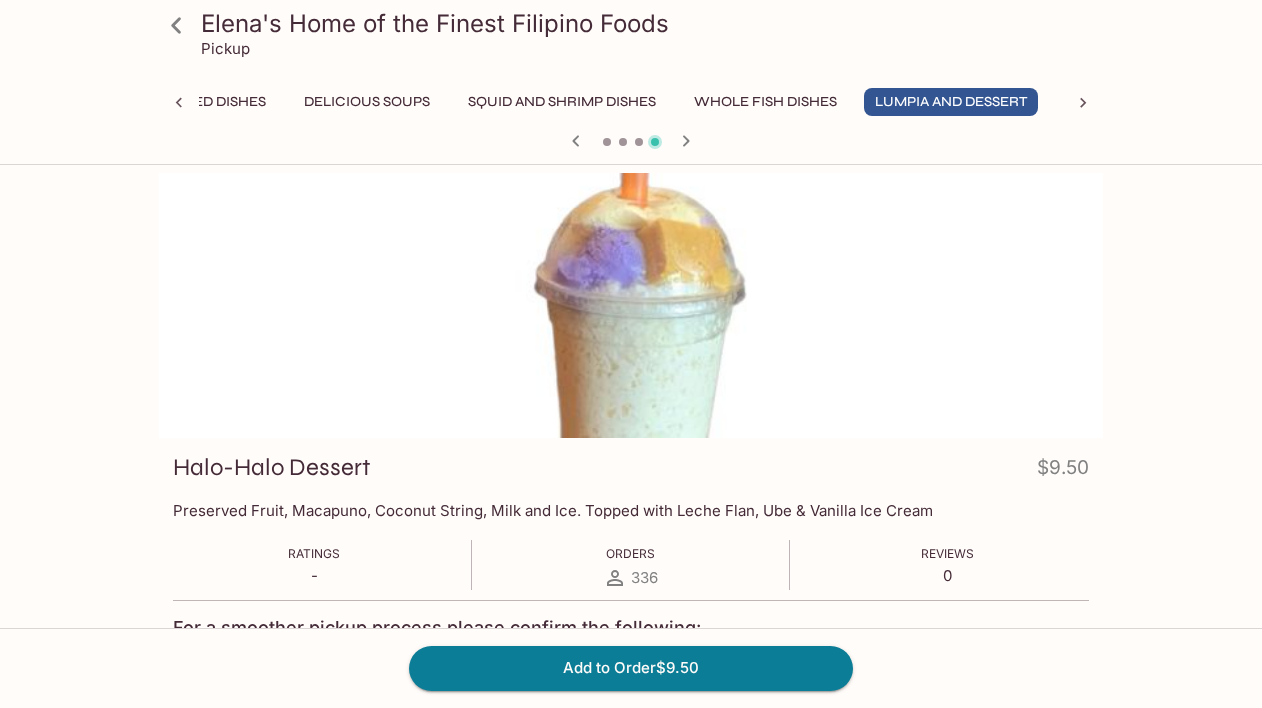 scroll, scrollTop: 0, scrollLeft: 0, axis: both 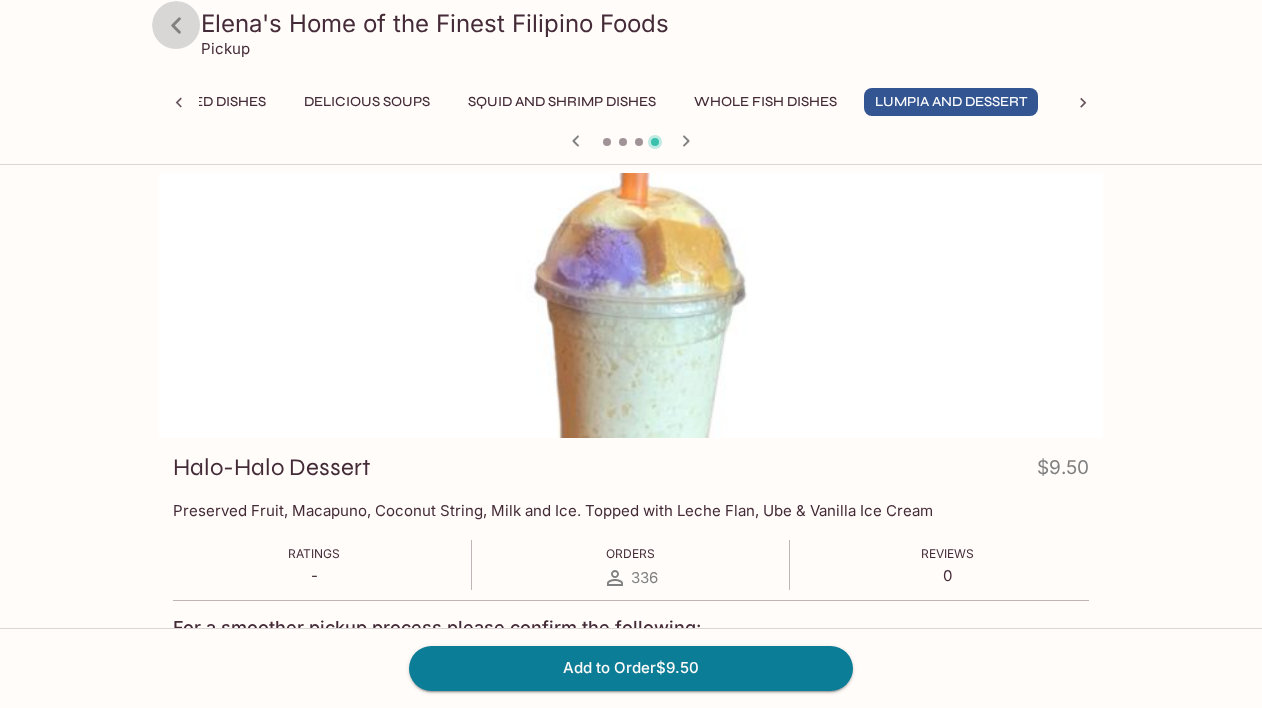 click 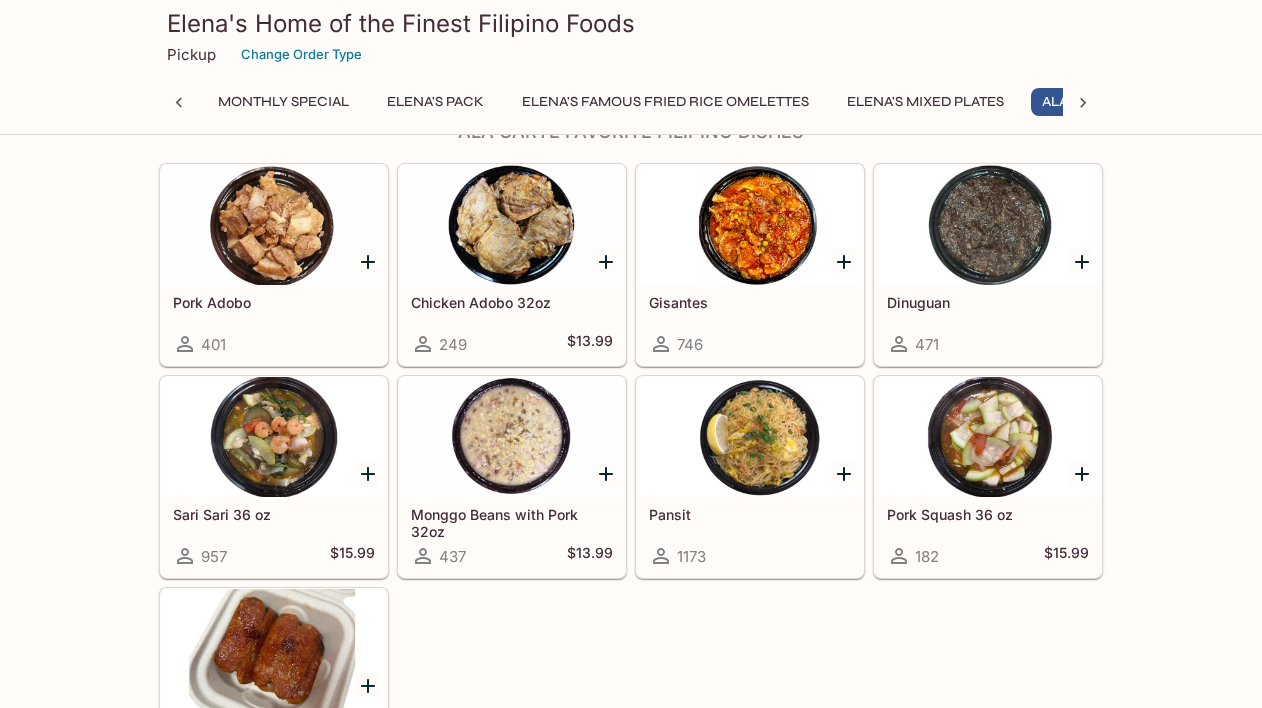 scroll, scrollTop: 1607, scrollLeft: 0, axis: vertical 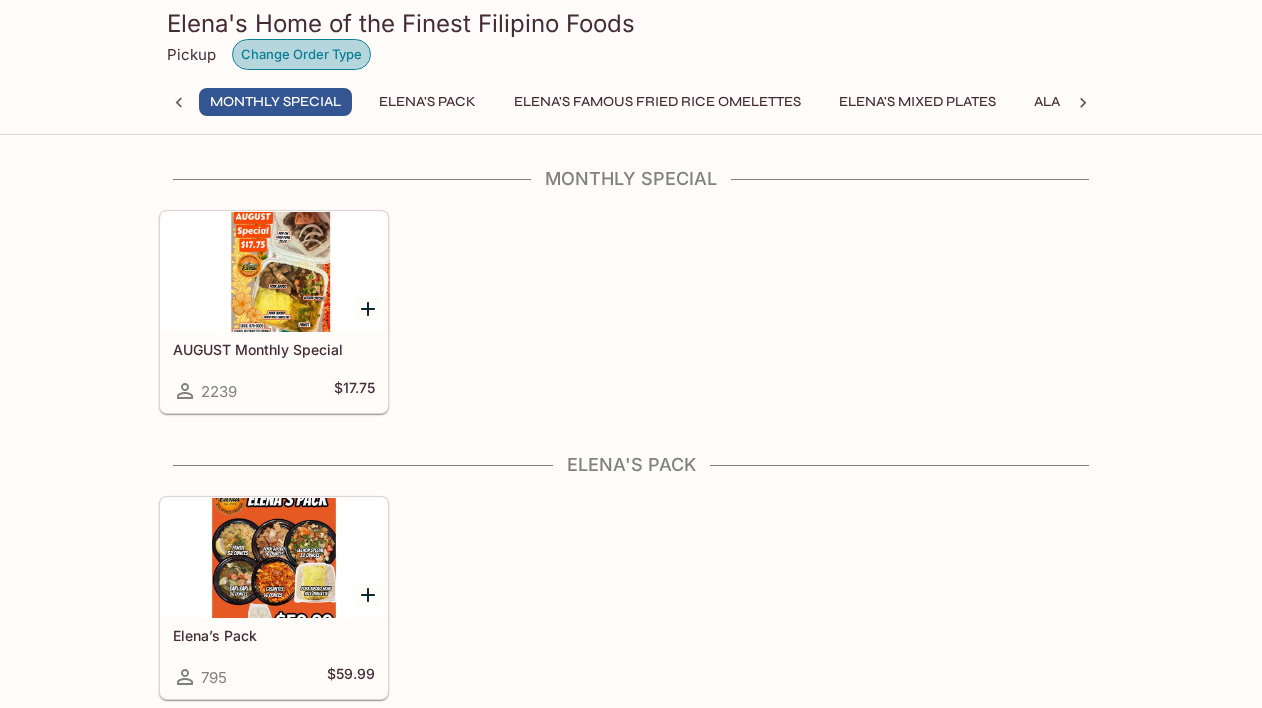 click on "Change Order Type" at bounding box center (301, 54) 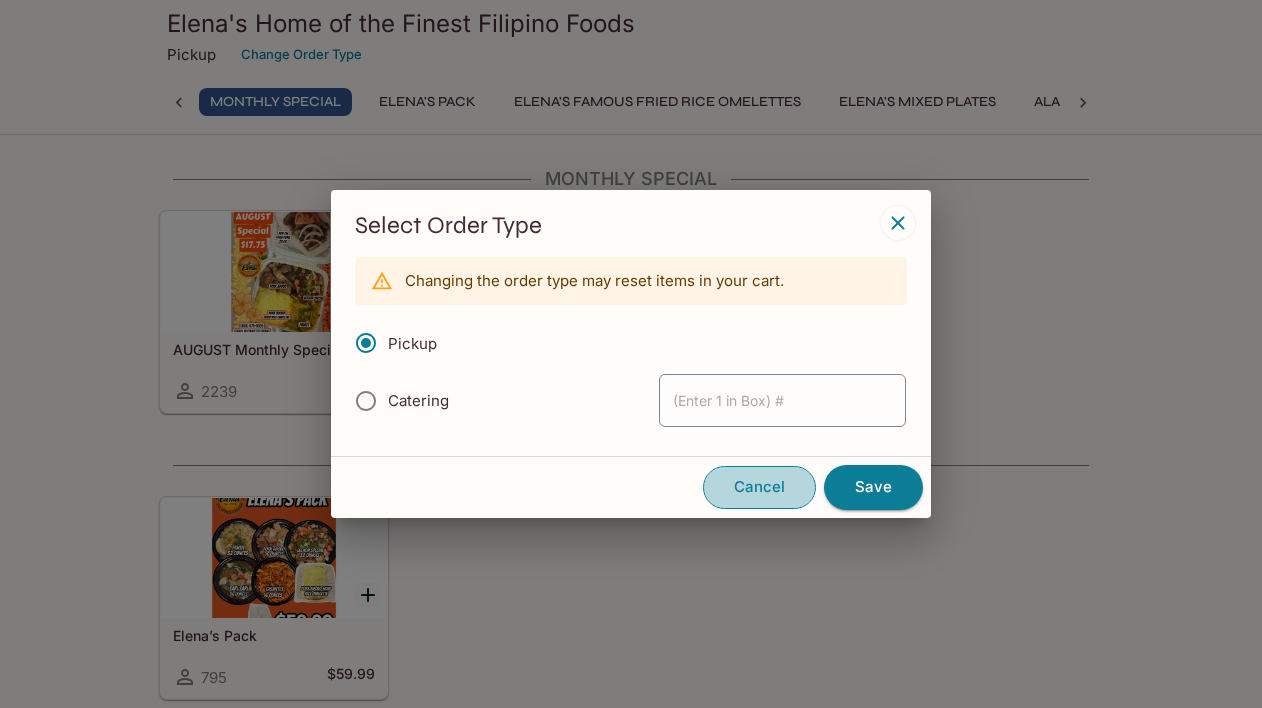 click on "Cancel" at bounding box center (759, 487) 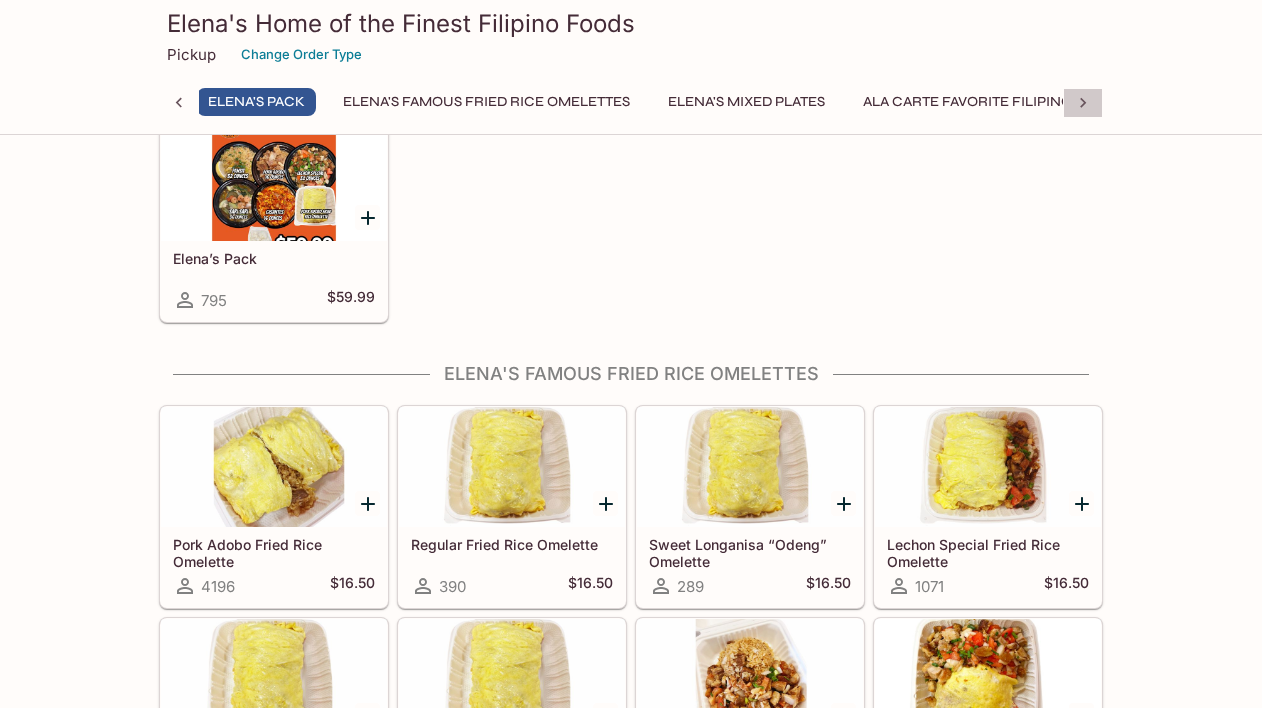 click 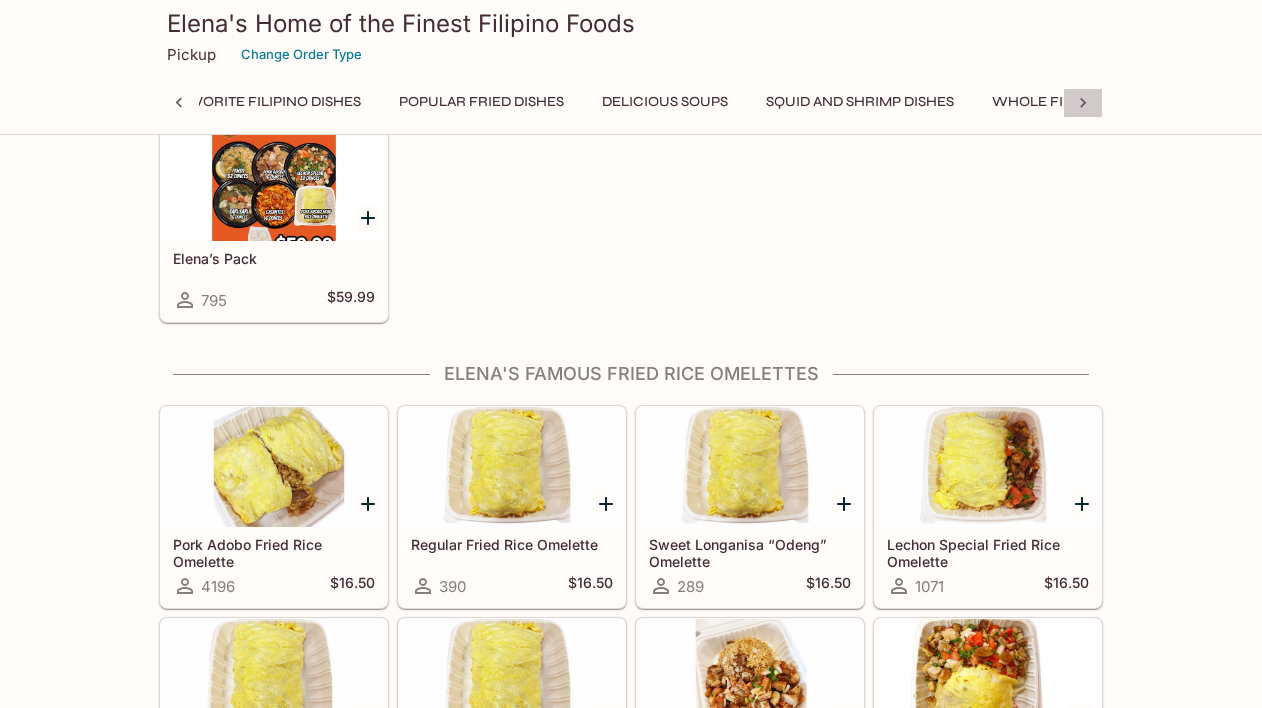 click 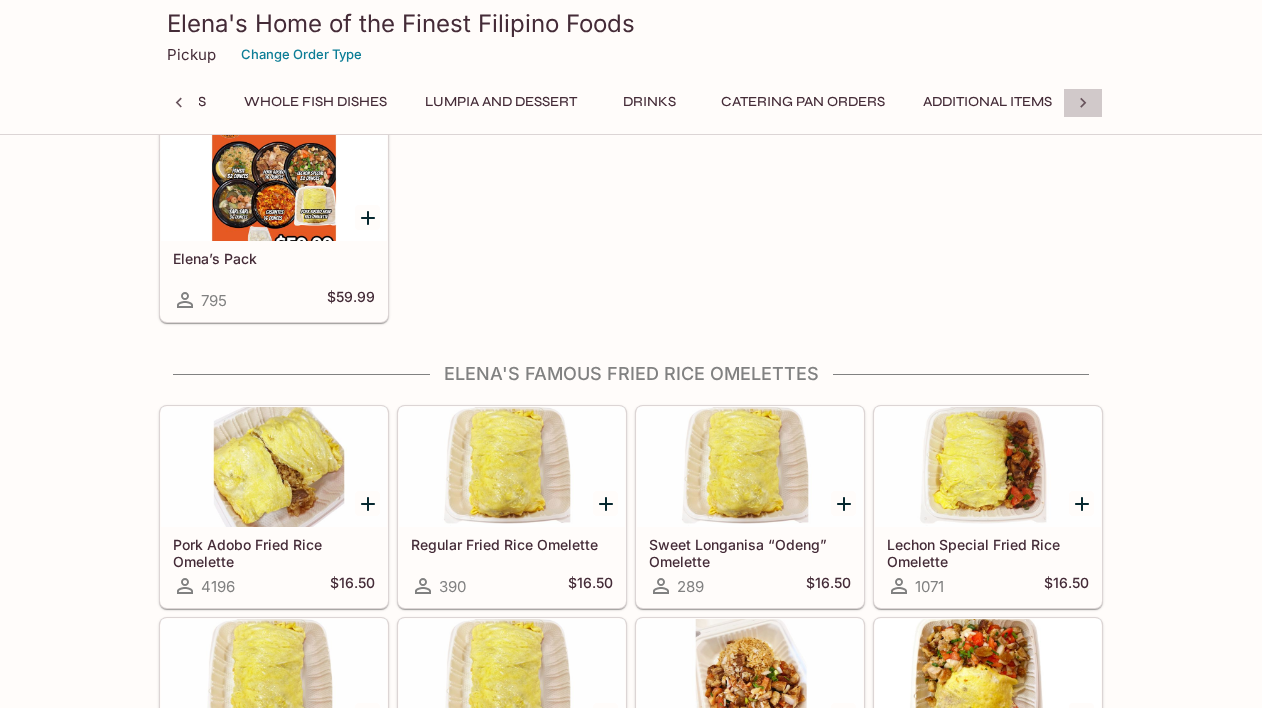 click 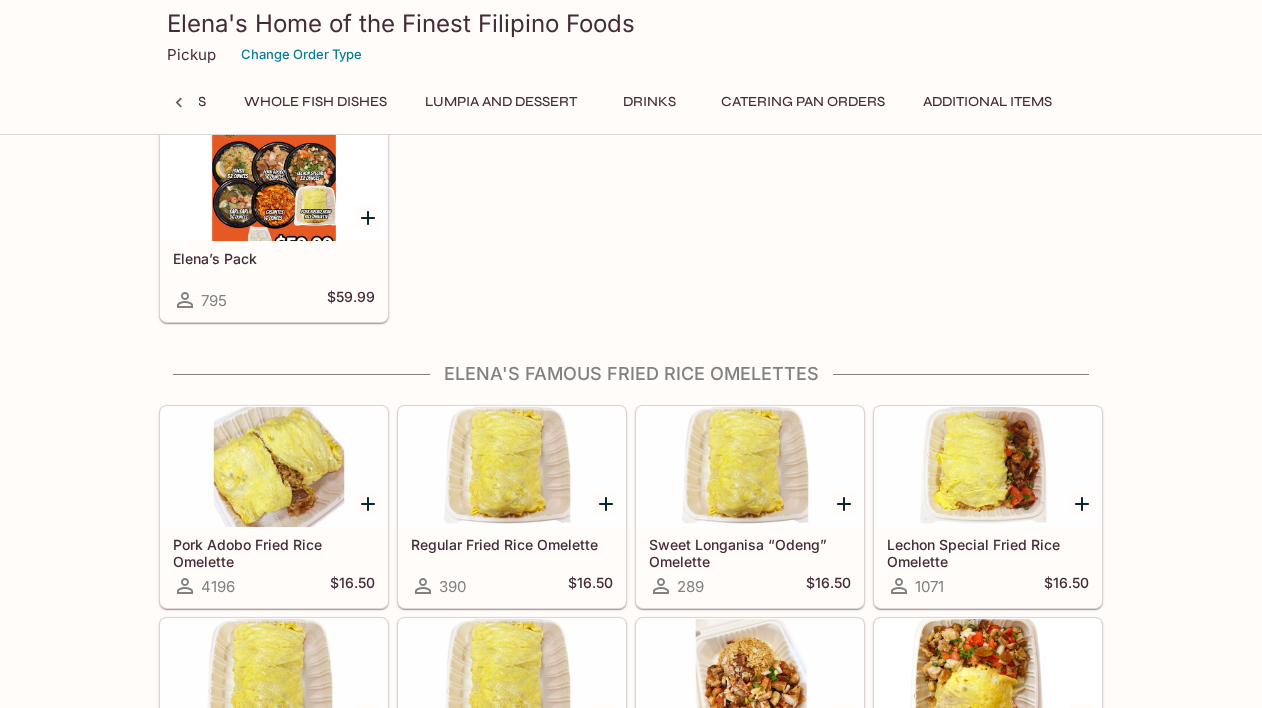 click on "Monthly Special Elena's Pack Elena's Famous Fried Rice Omelettes Elena's Mixed Plates Ala Carte Favorite Filipino Dishes Popular Fried Dishes Delicious Soups Squid and Shrimp Dishes Whole Fish Dishes Lumpia and Dessert Drinks Catering Pan Orders Additional Items" at bounding box center [631, 108] 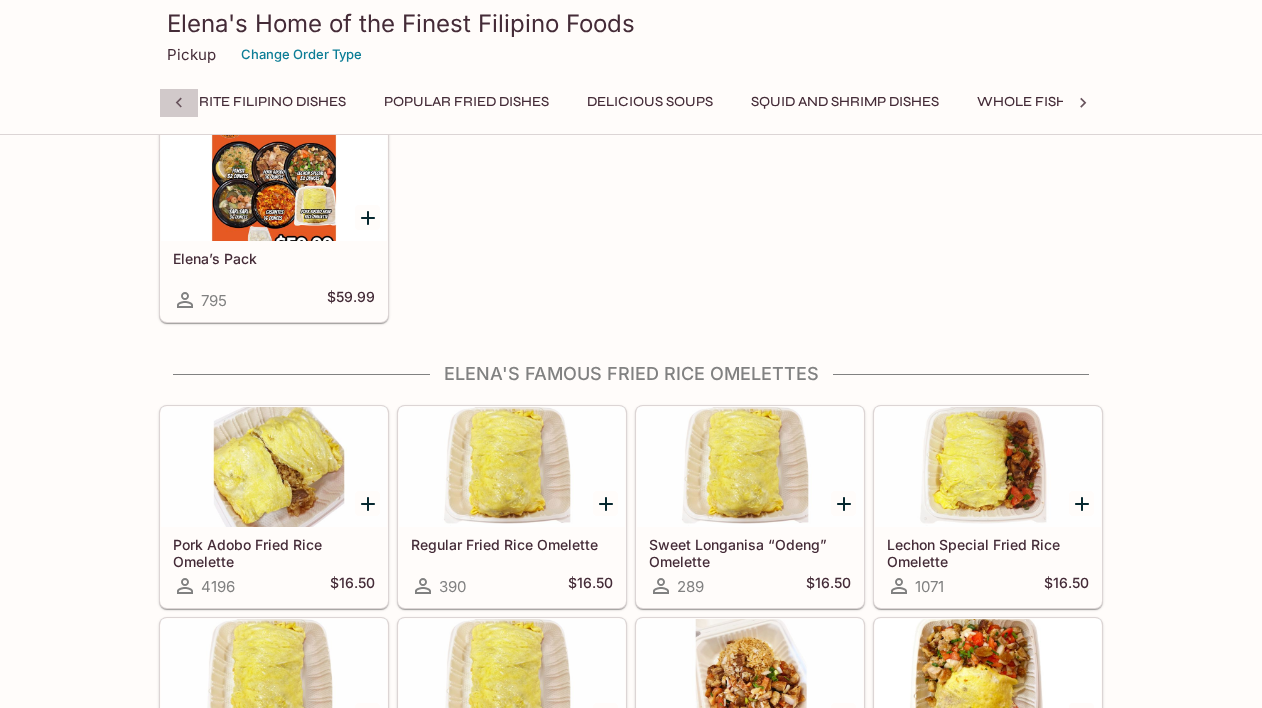 click 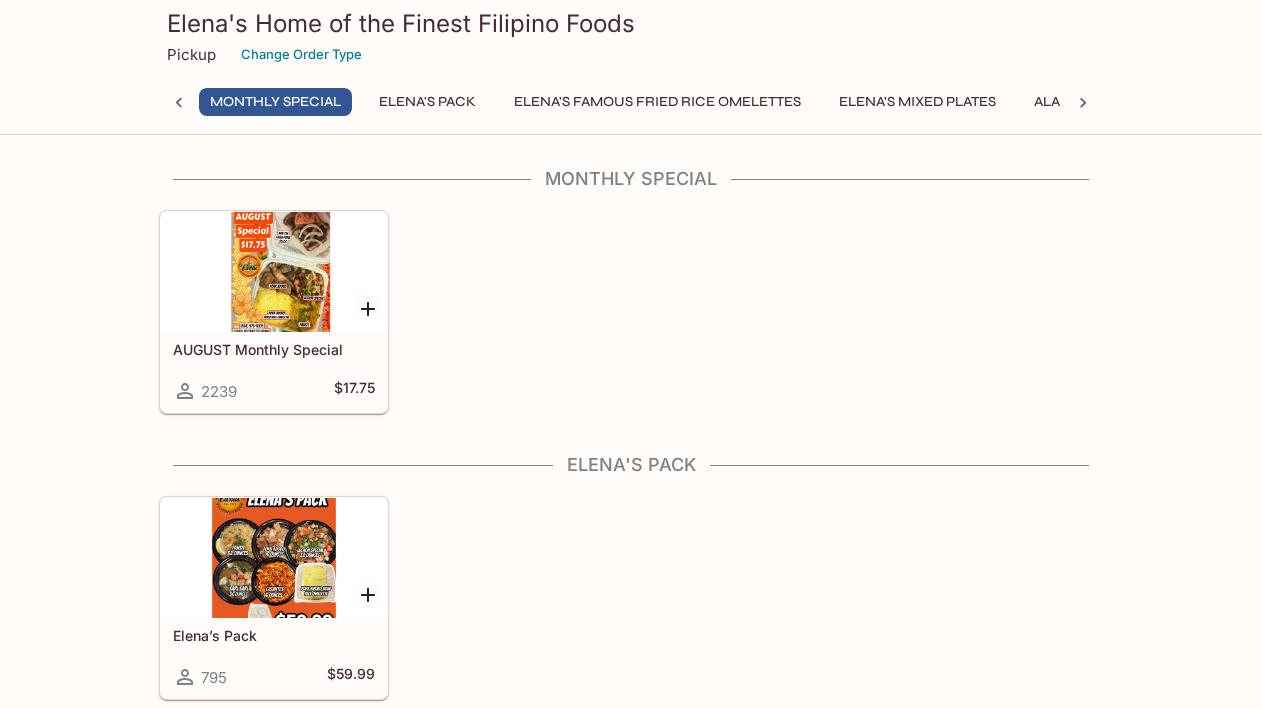 click on "Pickup" at bounding box center [191, 54] 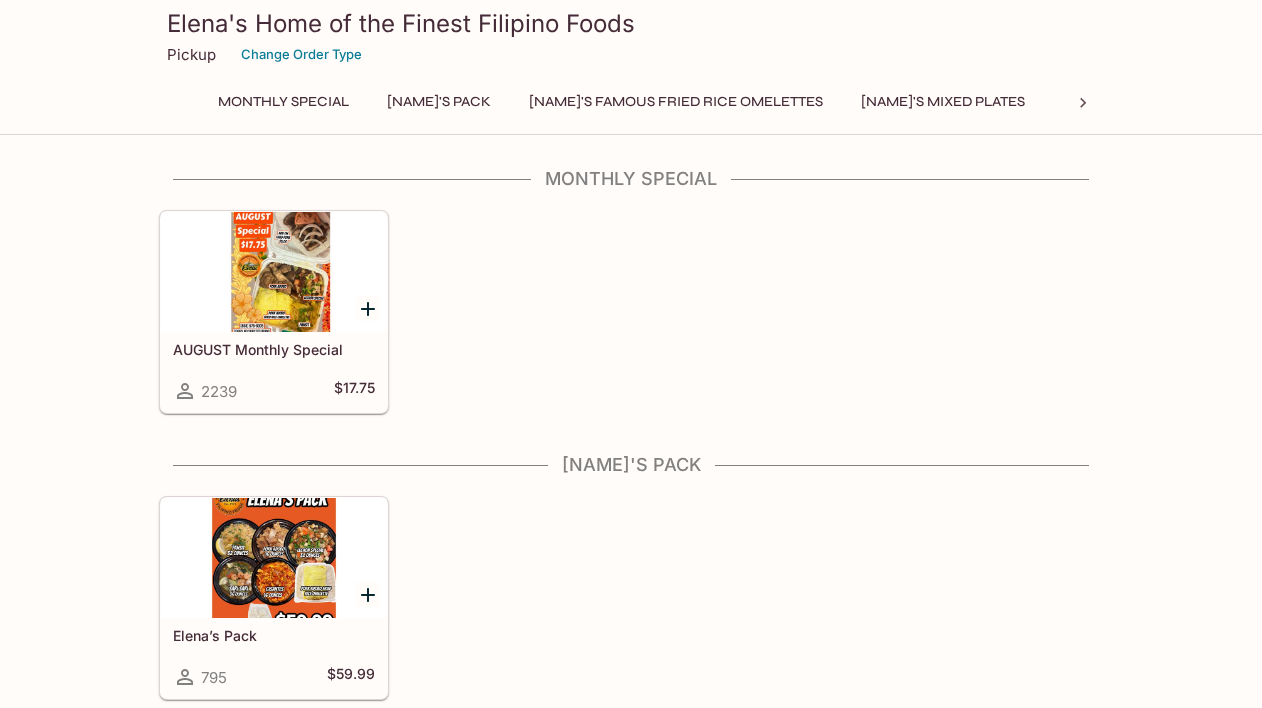 scroll, scrollTop: 0, scrollLeft: 0, axis: both 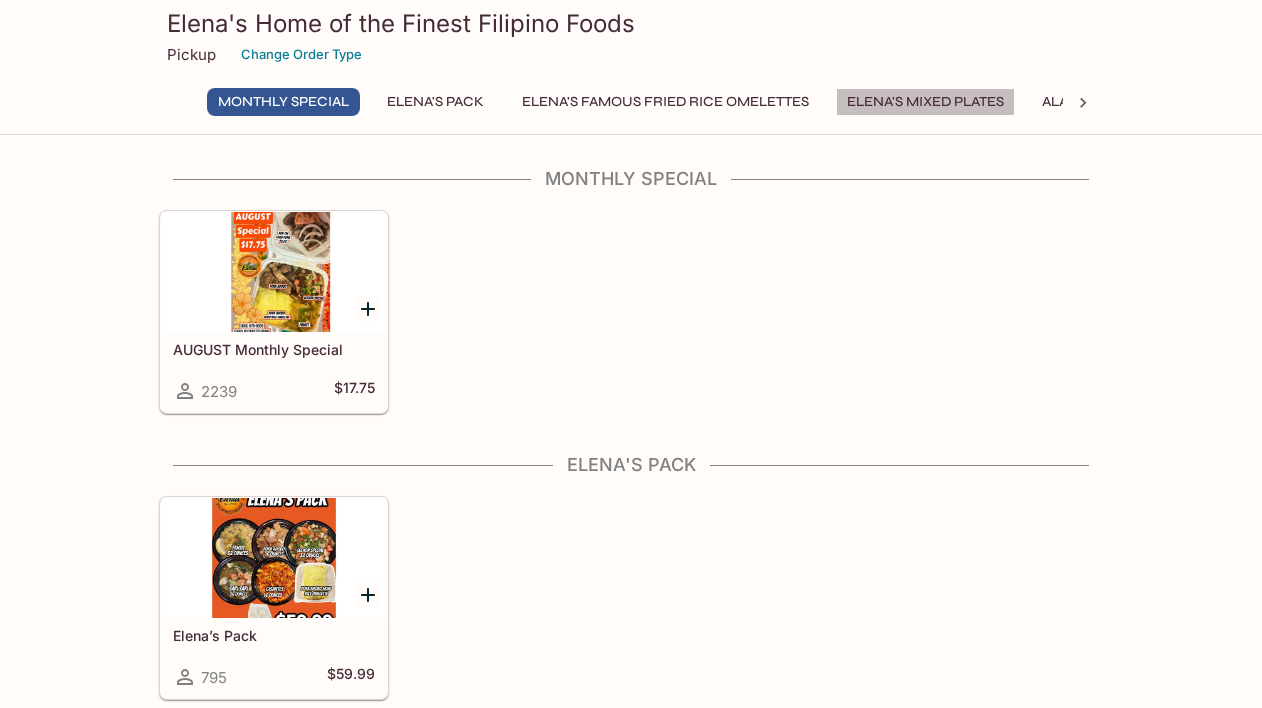 click on "Elena's Mixed Plates" at bounding box center [925, 102] 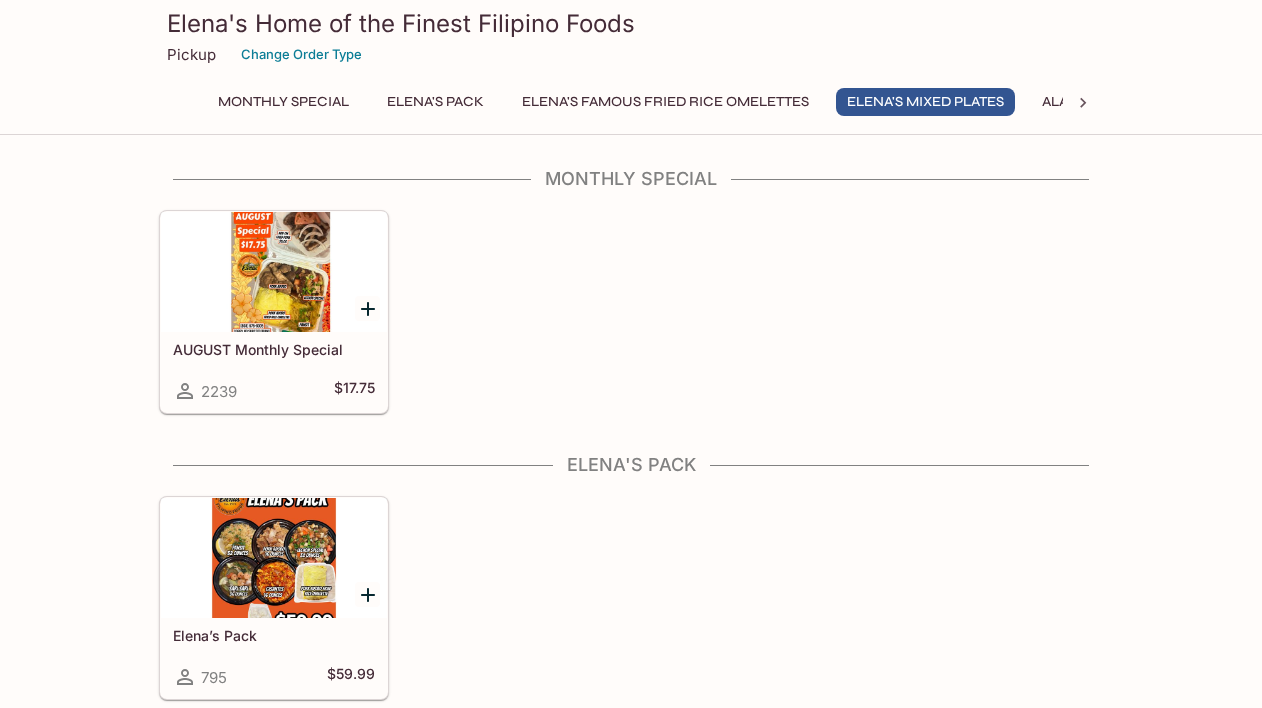 scroll, scrollTop: 1068, scrollLeft: 0, axis: vertical 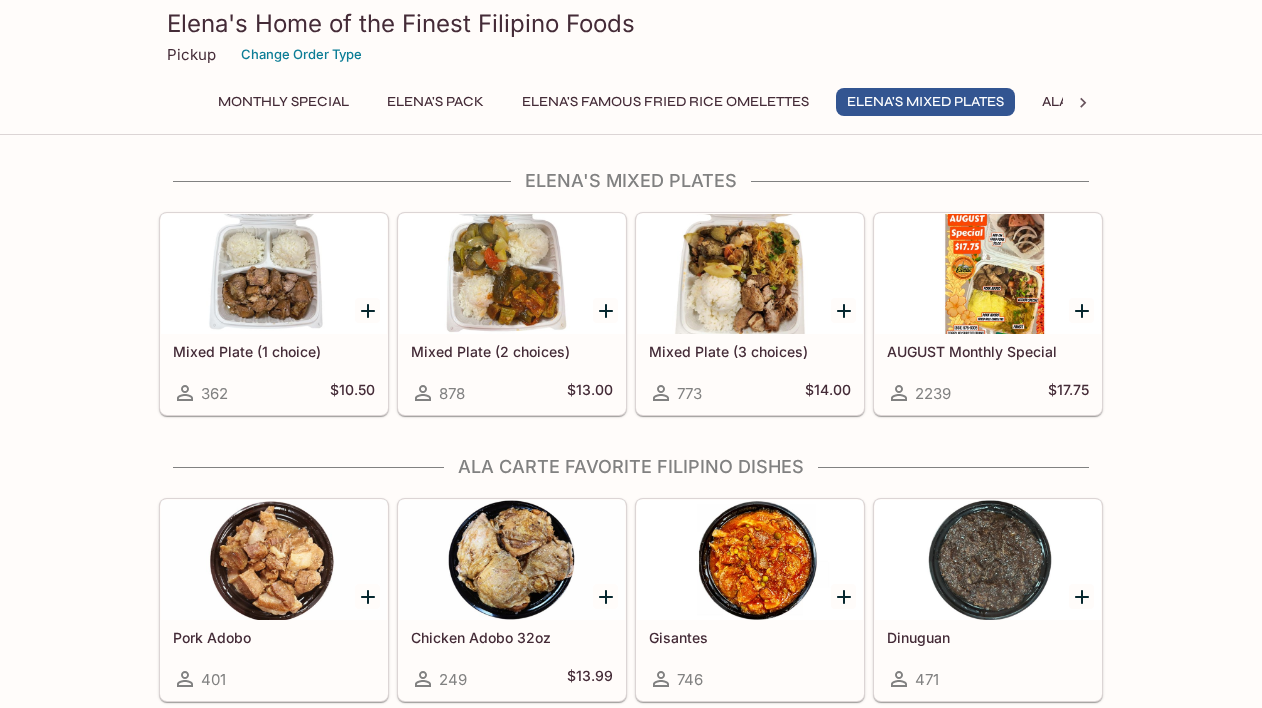 click at bounding box center (750, 274) 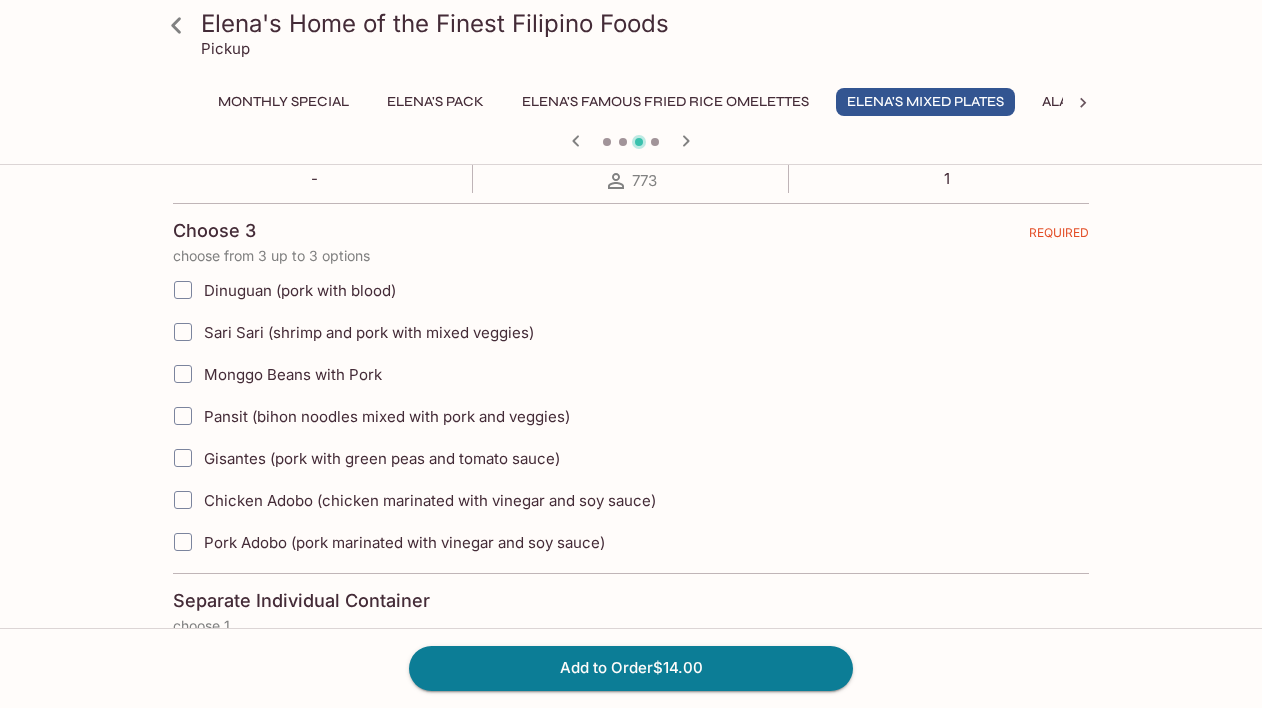 scroll, scrollTop: 424, scrollLeft: 0, axis: vertical 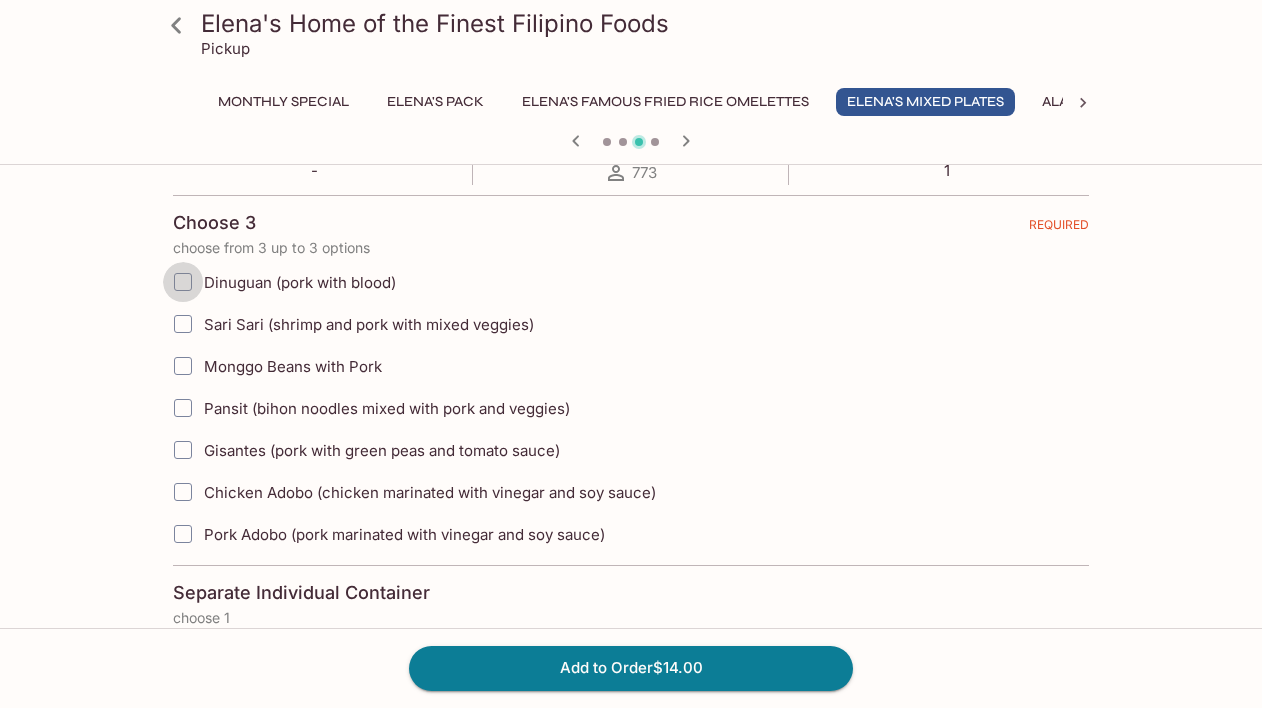 click on "Dinuguan (pork with blood)" at bounding box center [183, 282] 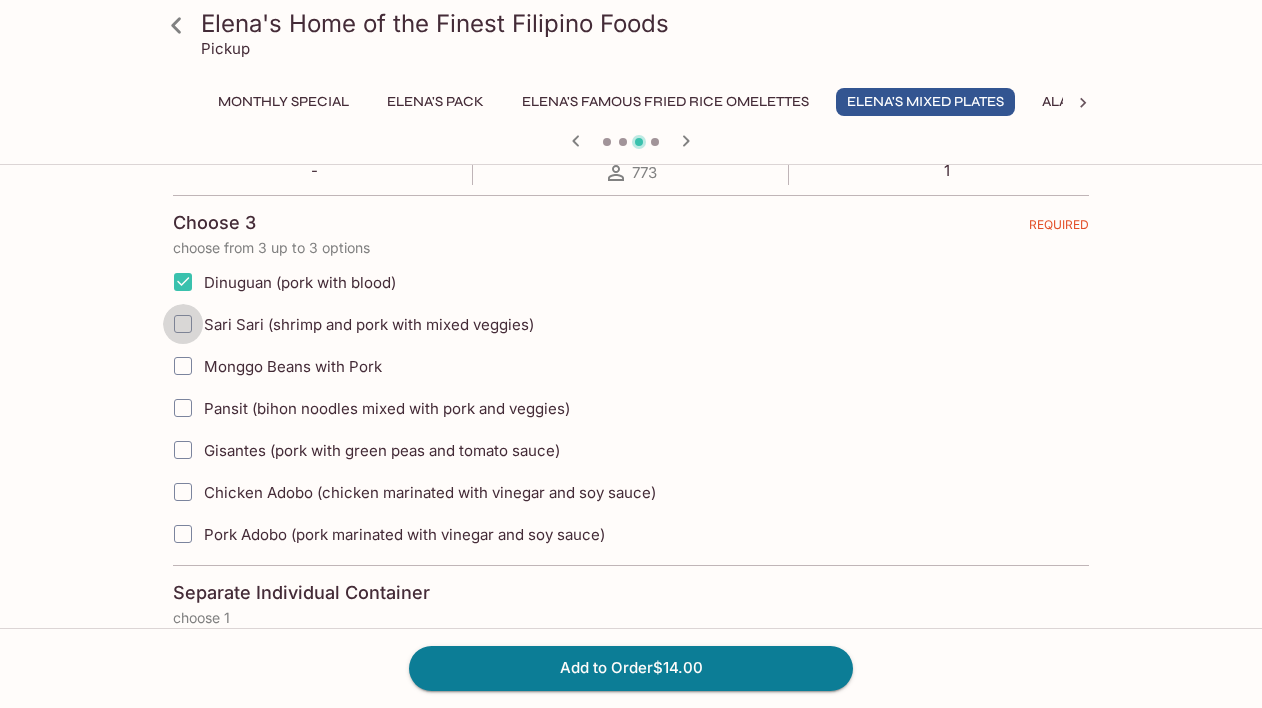 click on "Sari Sari (shrimp and pork with mixed veggies)" at bounding box center [183, 324] 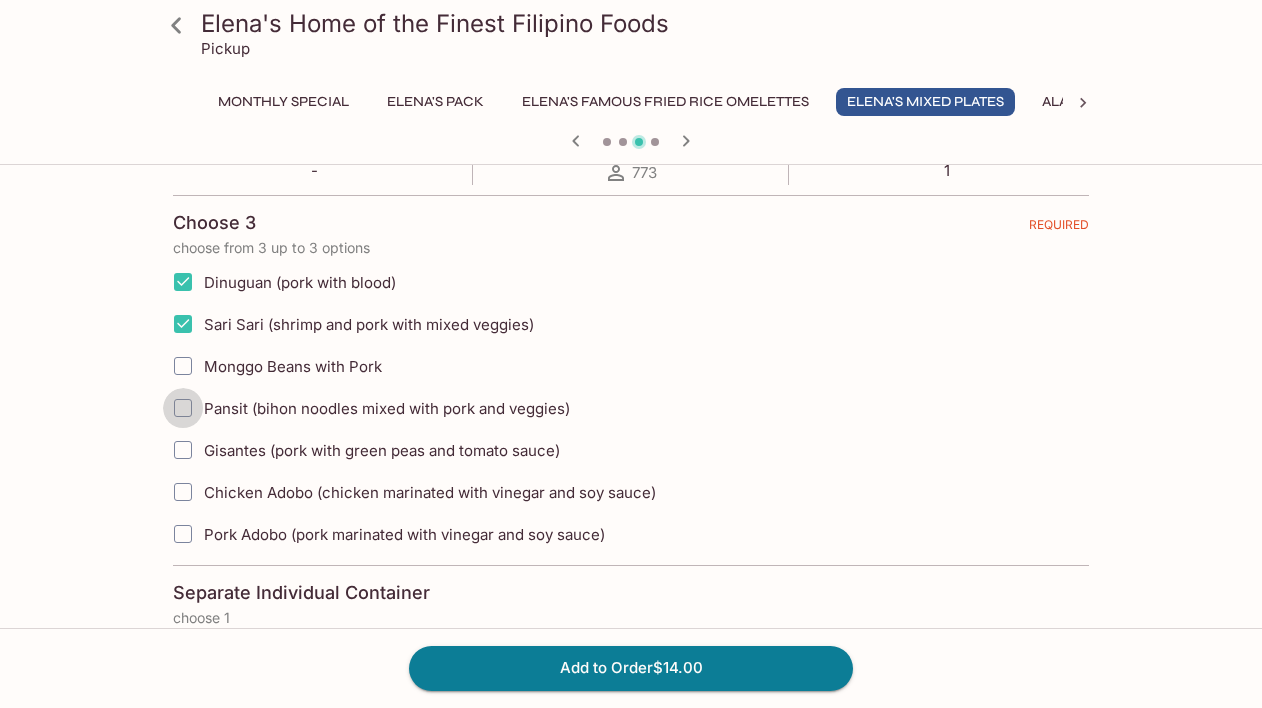 click on "Pansit (bihon noodles mixed with pork and veggies)" at bounding box center [183, 408] 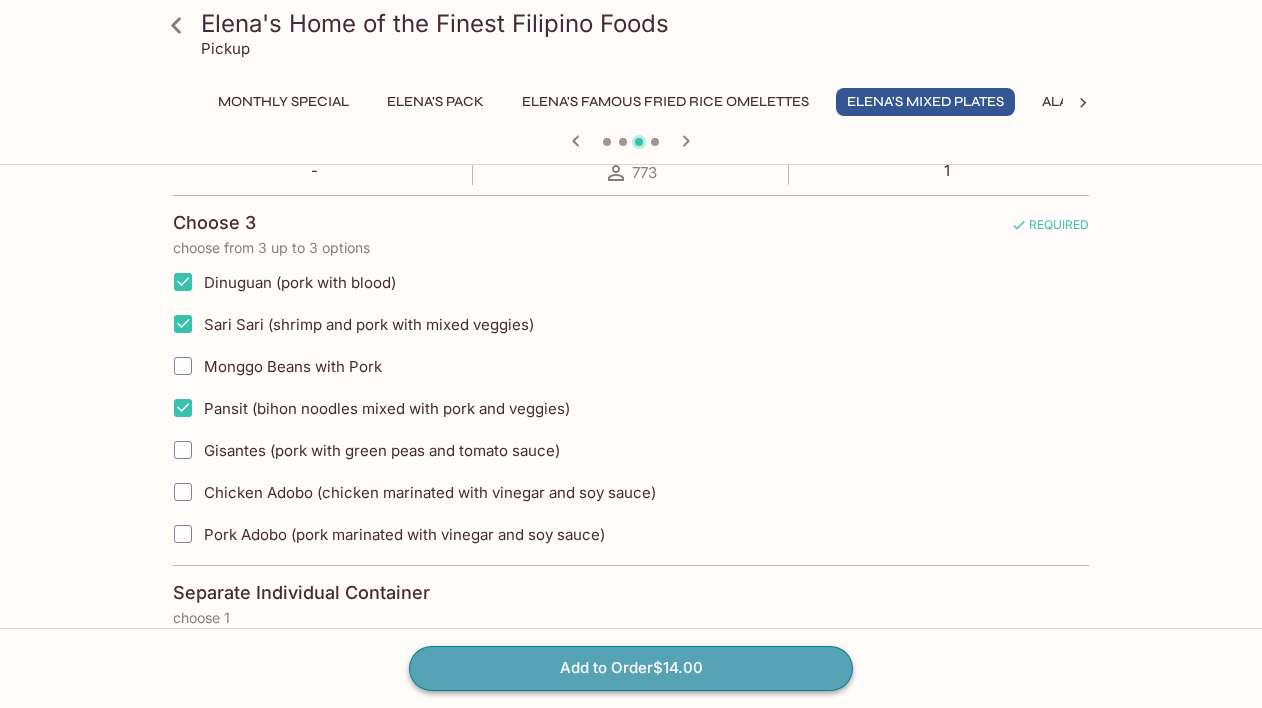 click on "Add to Order  $14.00" at bounding box center [631, 668] 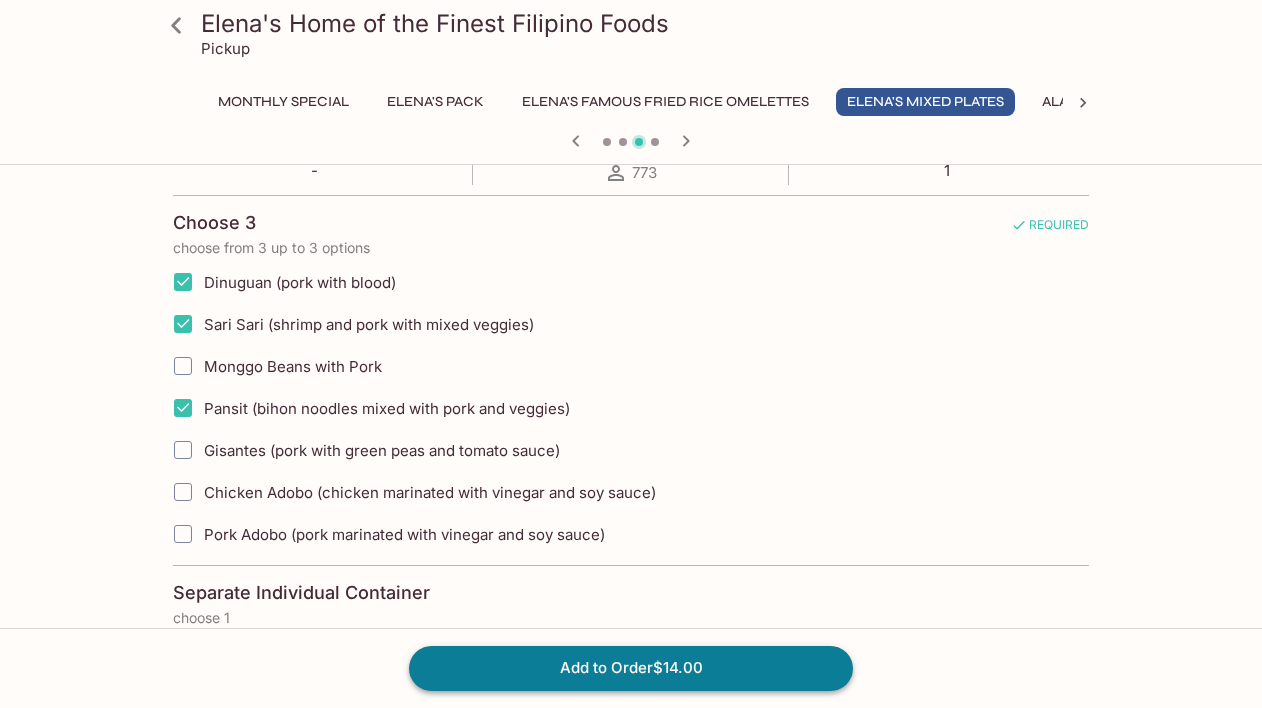 scroll, scrollTop: 336, scrollLeft: 0, axis: vertical 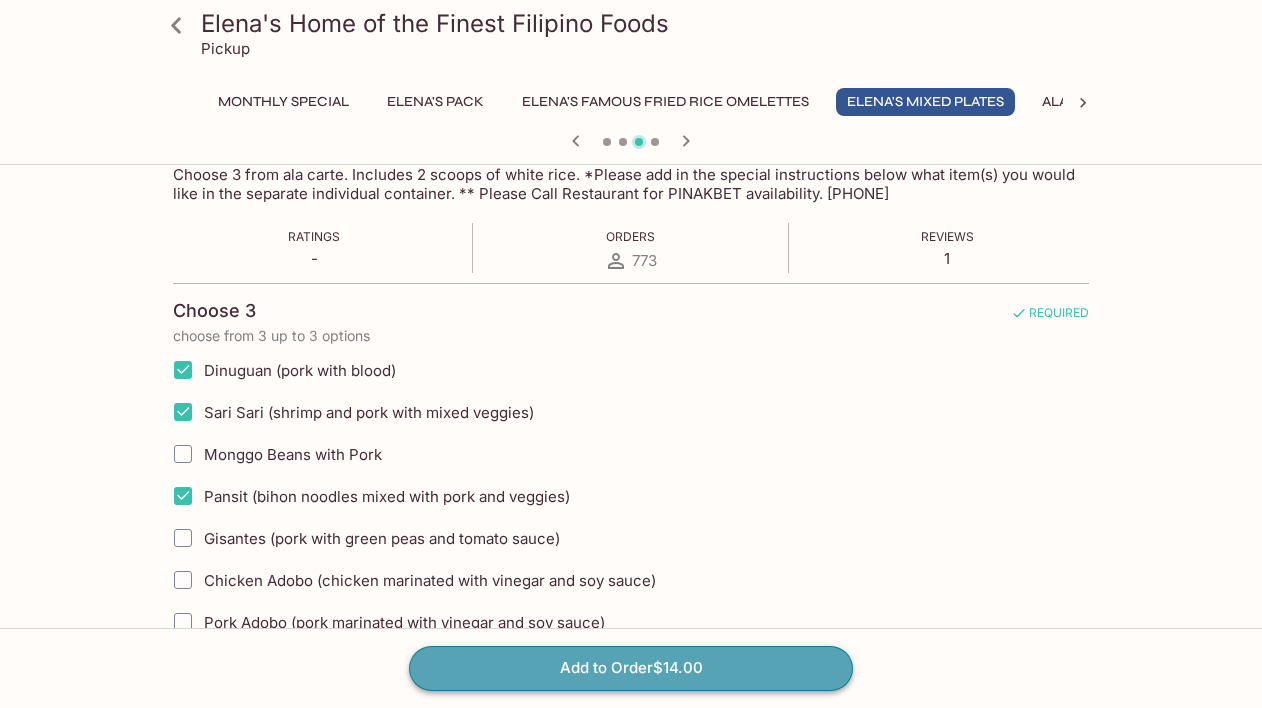 click on "Add to Order  $14.00" at bounding box center [631, 668] 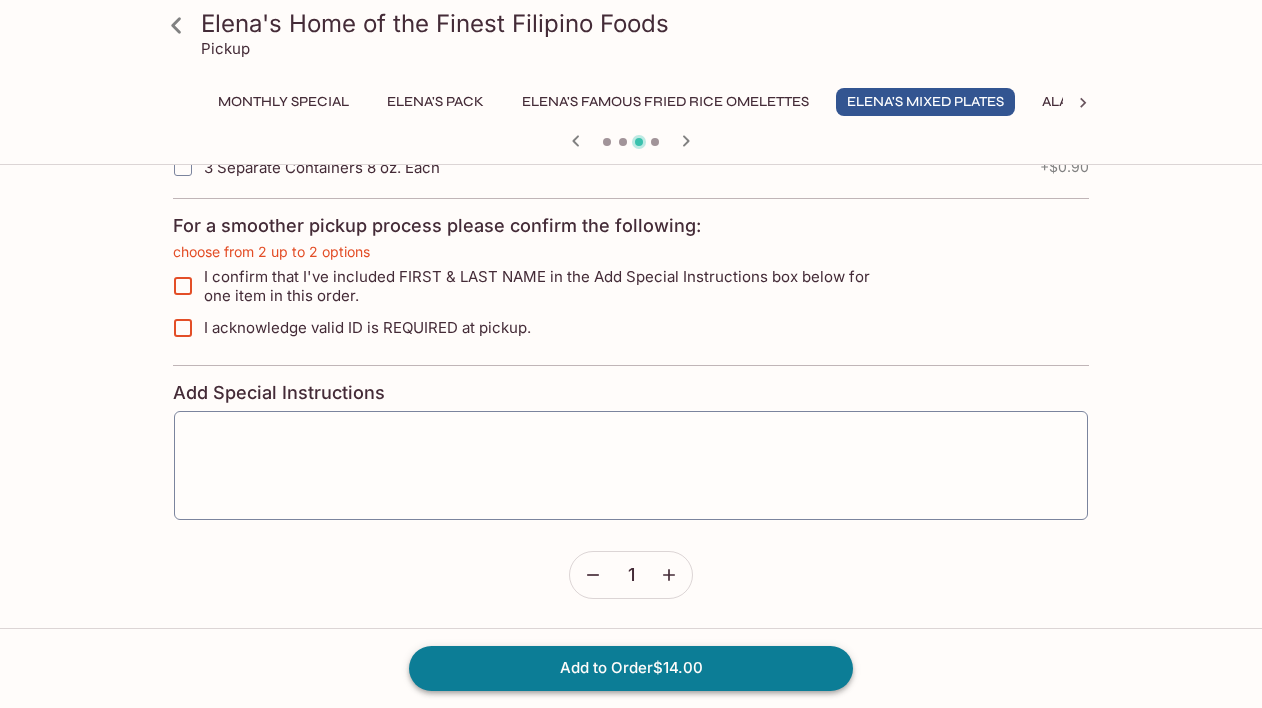 scroll, scrollTop: 992, scrollLeft: 0, axis: vertical 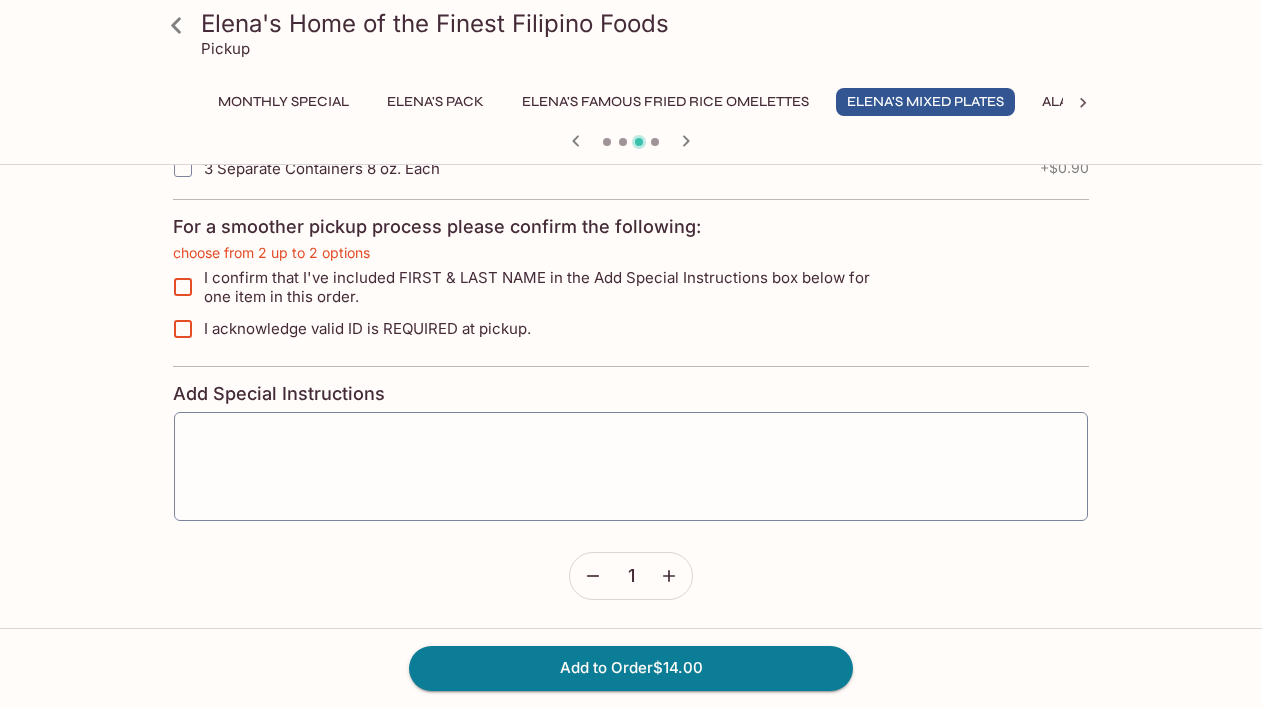 click on "I confirm that I've included FIRST & LAST NAME in the Add Special Instructions box below for one item in this order." at bounding box center [183, 287] 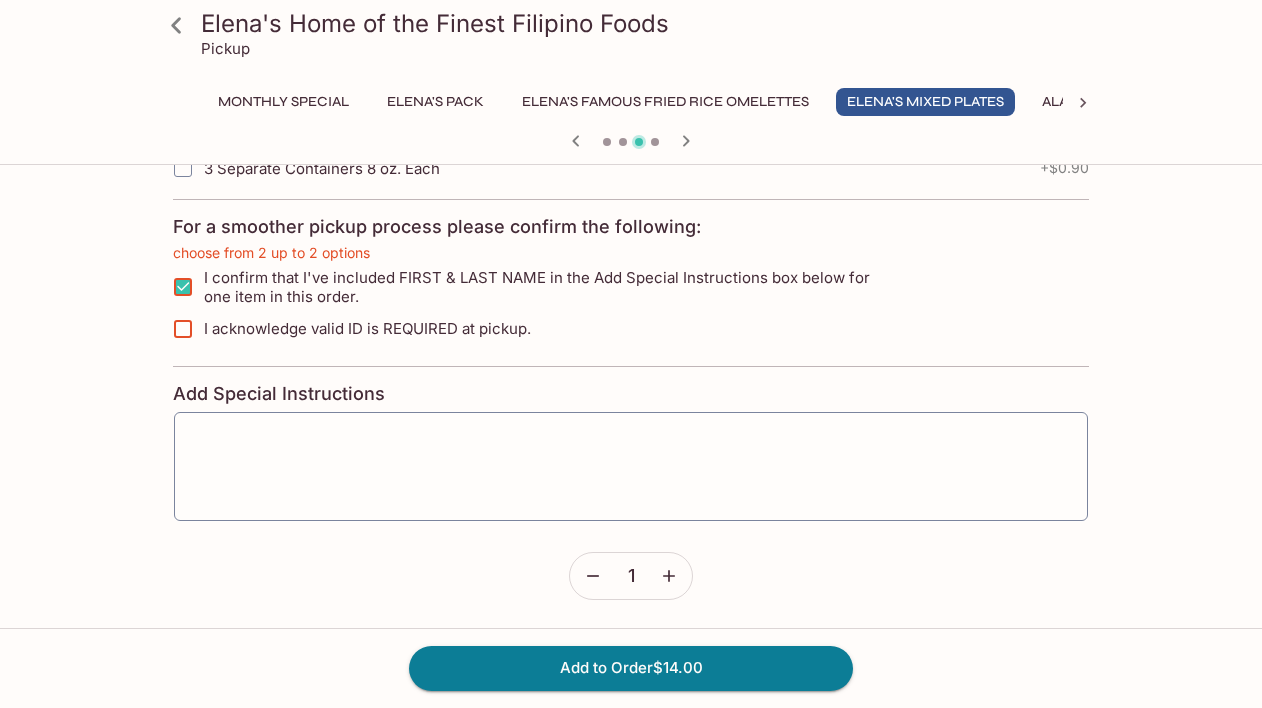 click 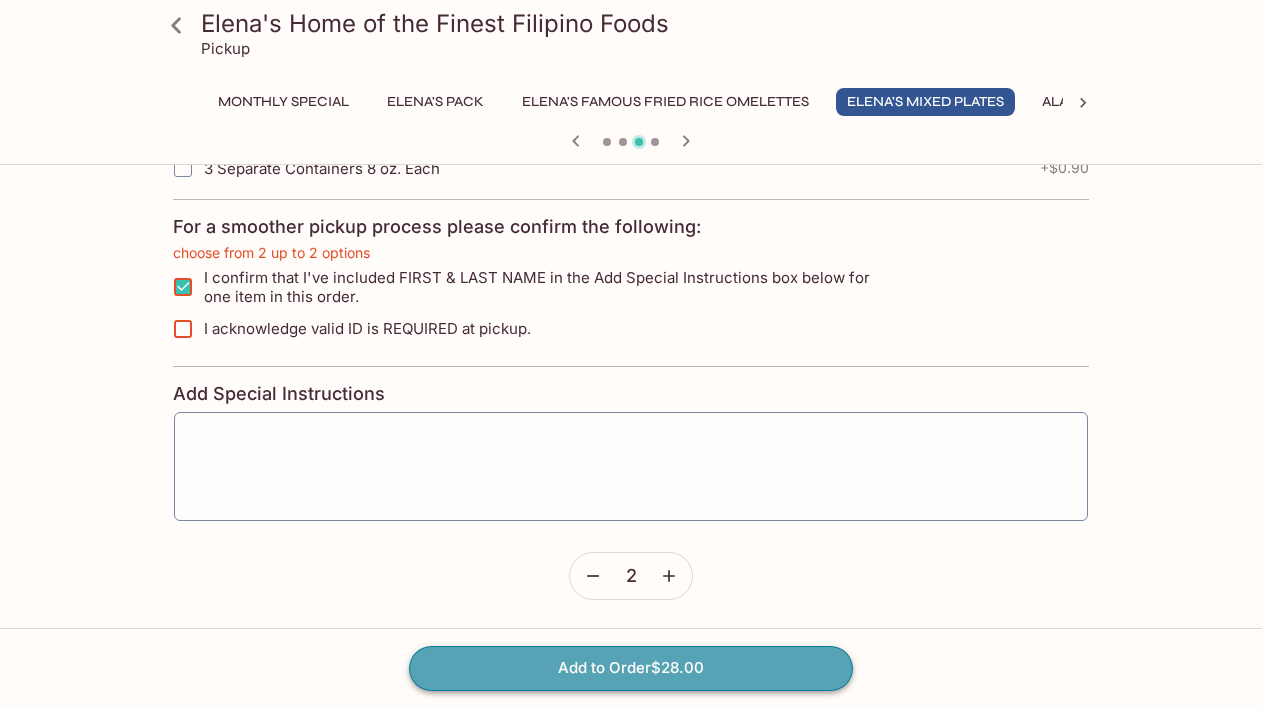 click on "Add to Order  $28.00" at bounding box center [631, 668] 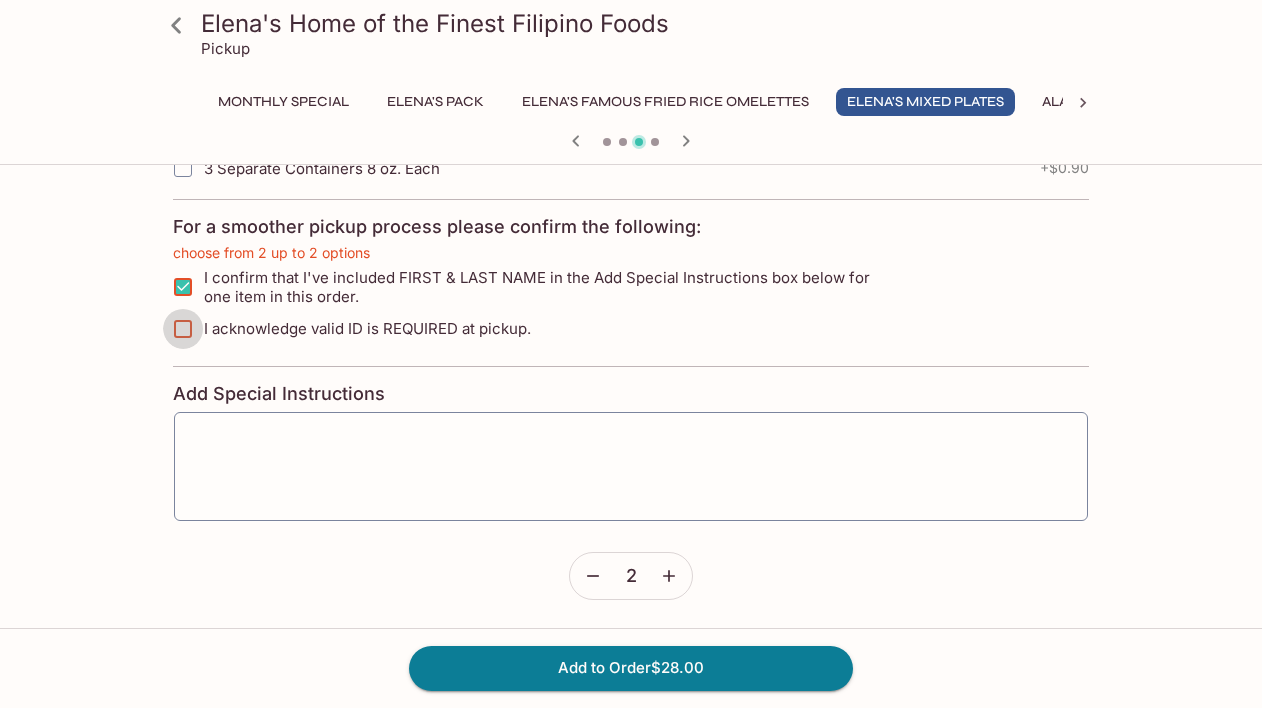 click on "I acknowledge valid ID is REQUIRED at pickup." at bounding box center (183, 329) 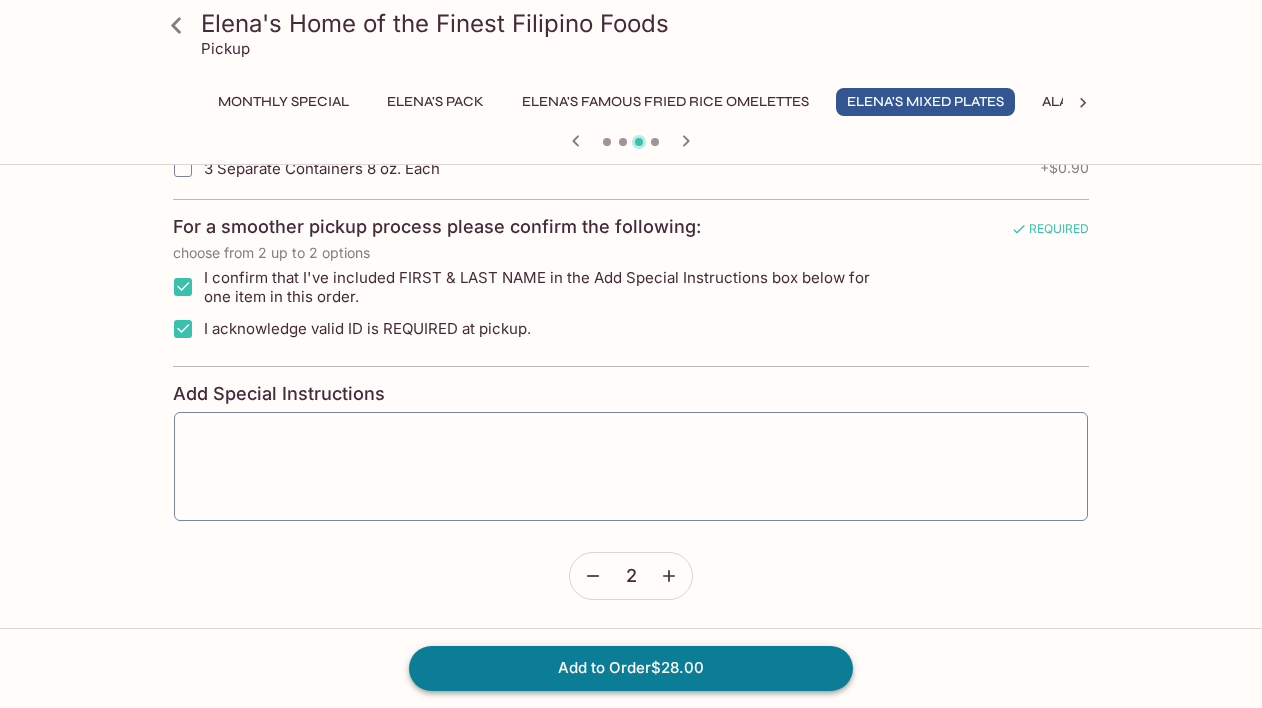 click on "Add to Order  $28.00" at bounding box center [631, 668] 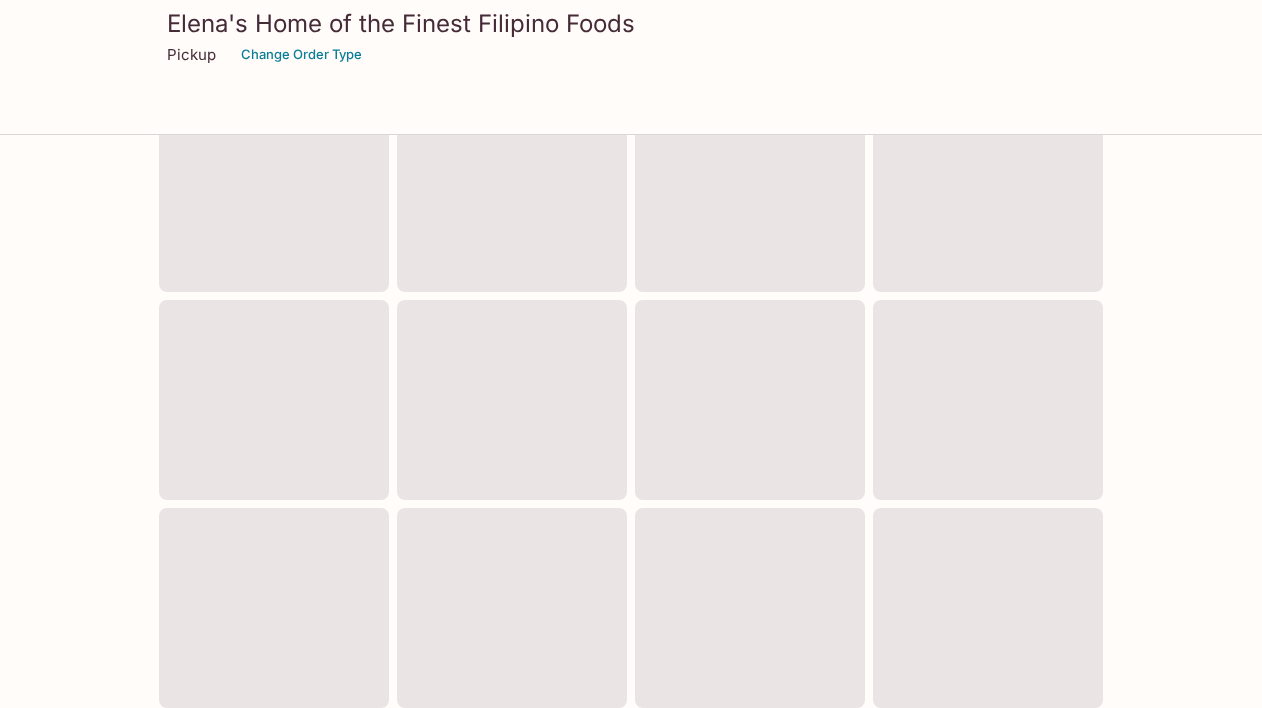 scroll, scrollTop: 0, scrollLeft: 0, axis: both 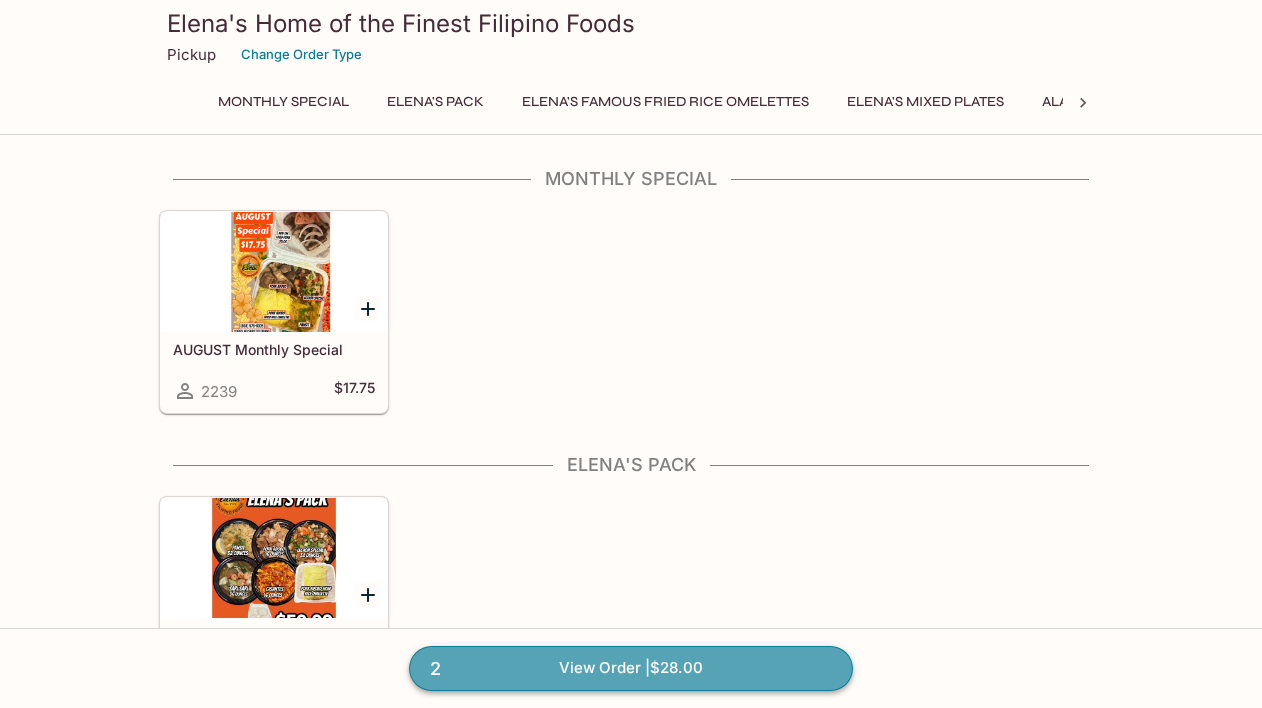 click on "2 View Order |  $28.00" at bounding box center (631, 668) 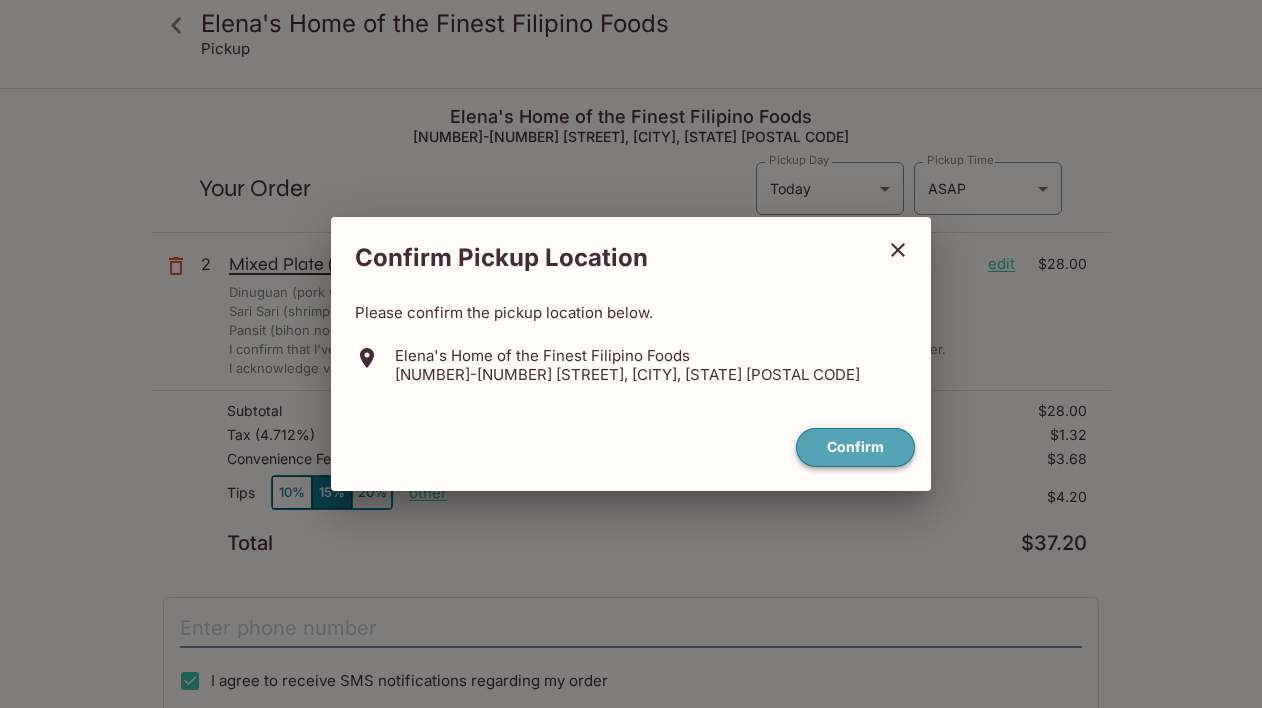 click on "Confirm" at bounding box center (855, 447) 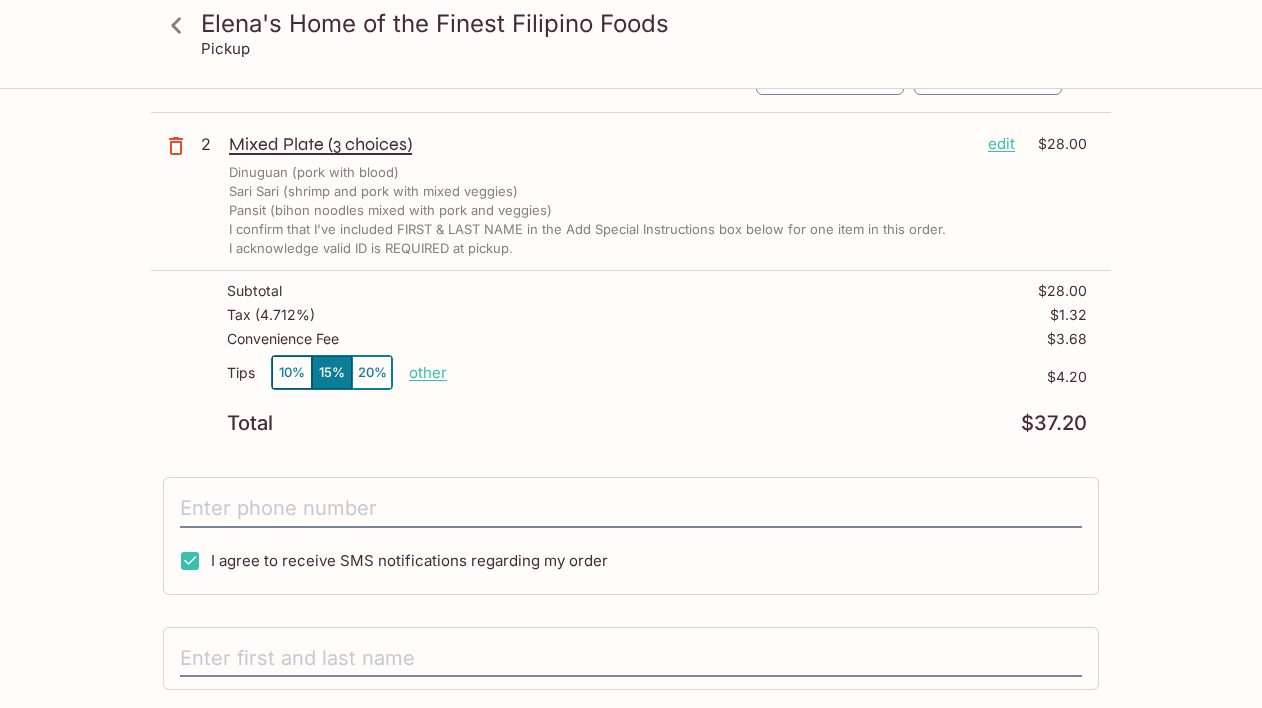 scroll, scrollTop: 130, scrollLeft: 0, axis: vertical 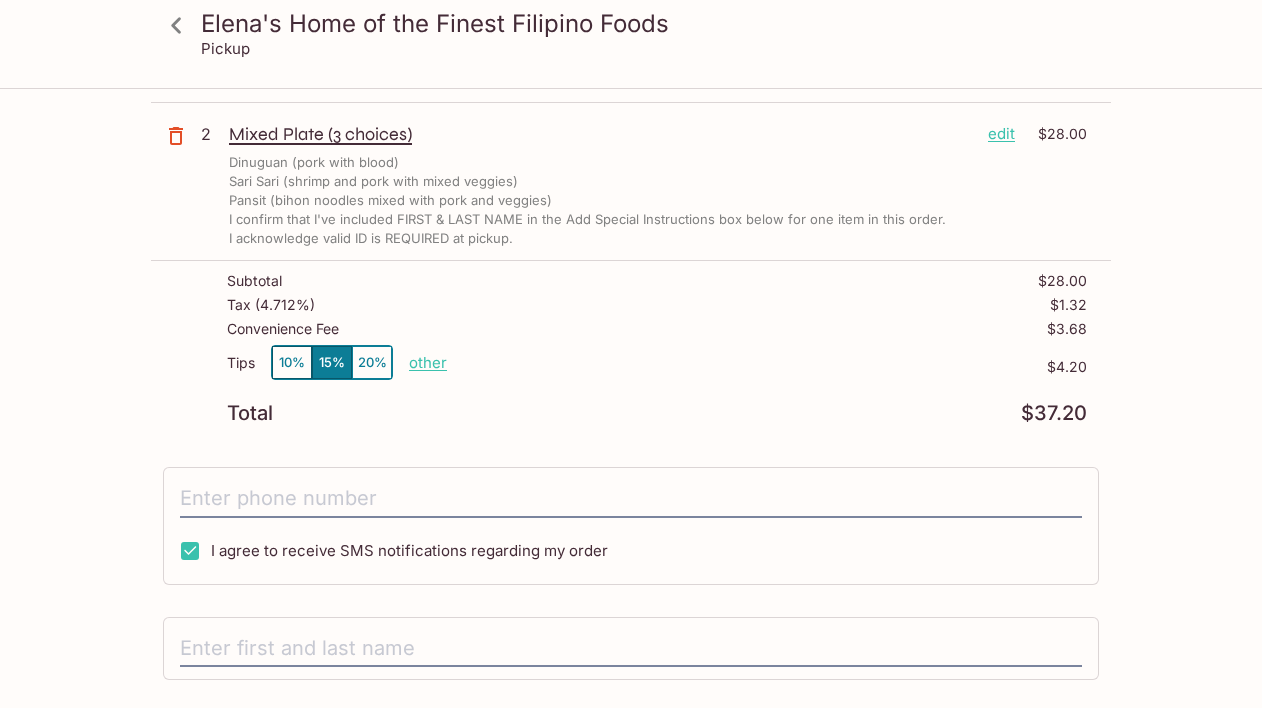 click on "other" at bounding box center [428, 362] 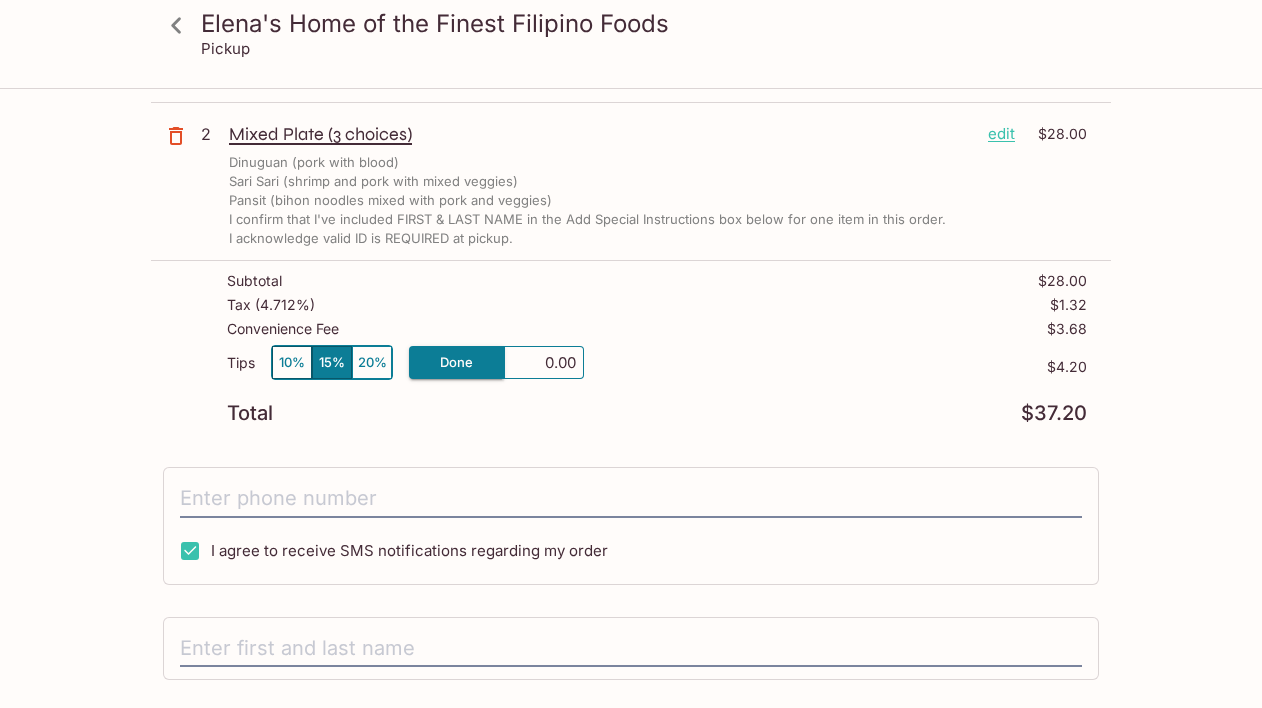 type on "0.00" 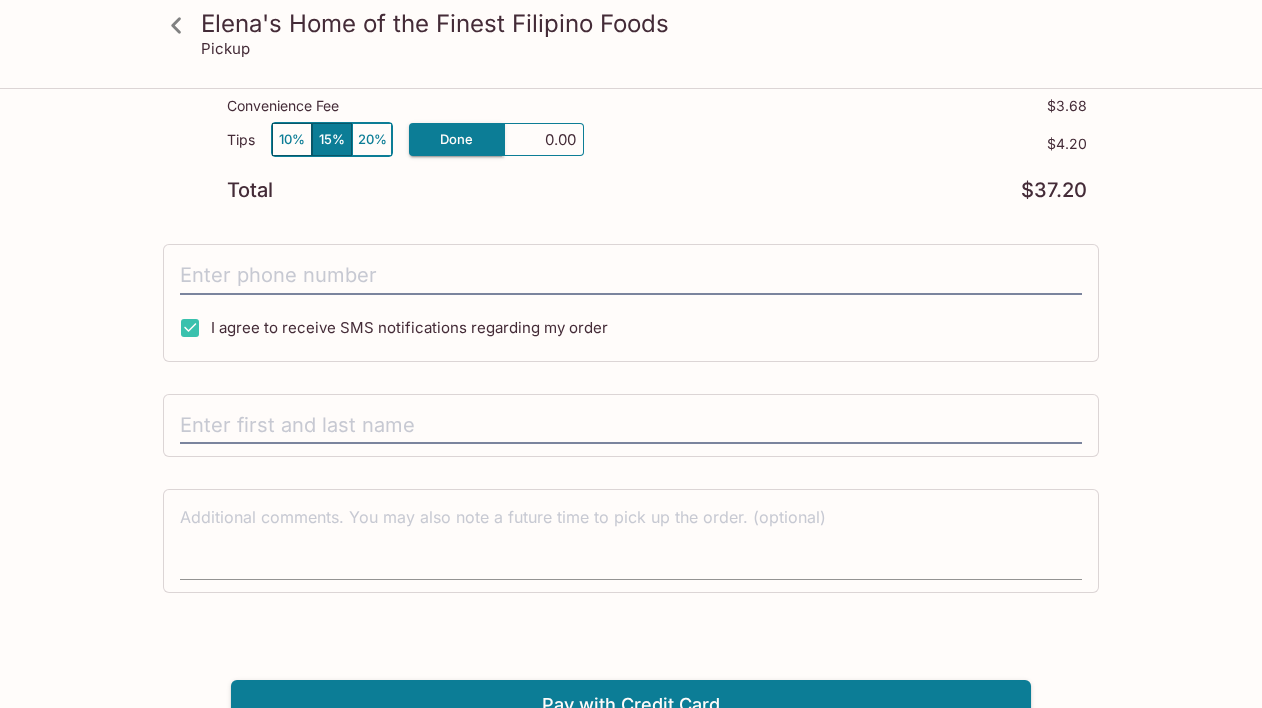 scroll, scrollTop: 355, scrollLeft: 0, axis: vertical 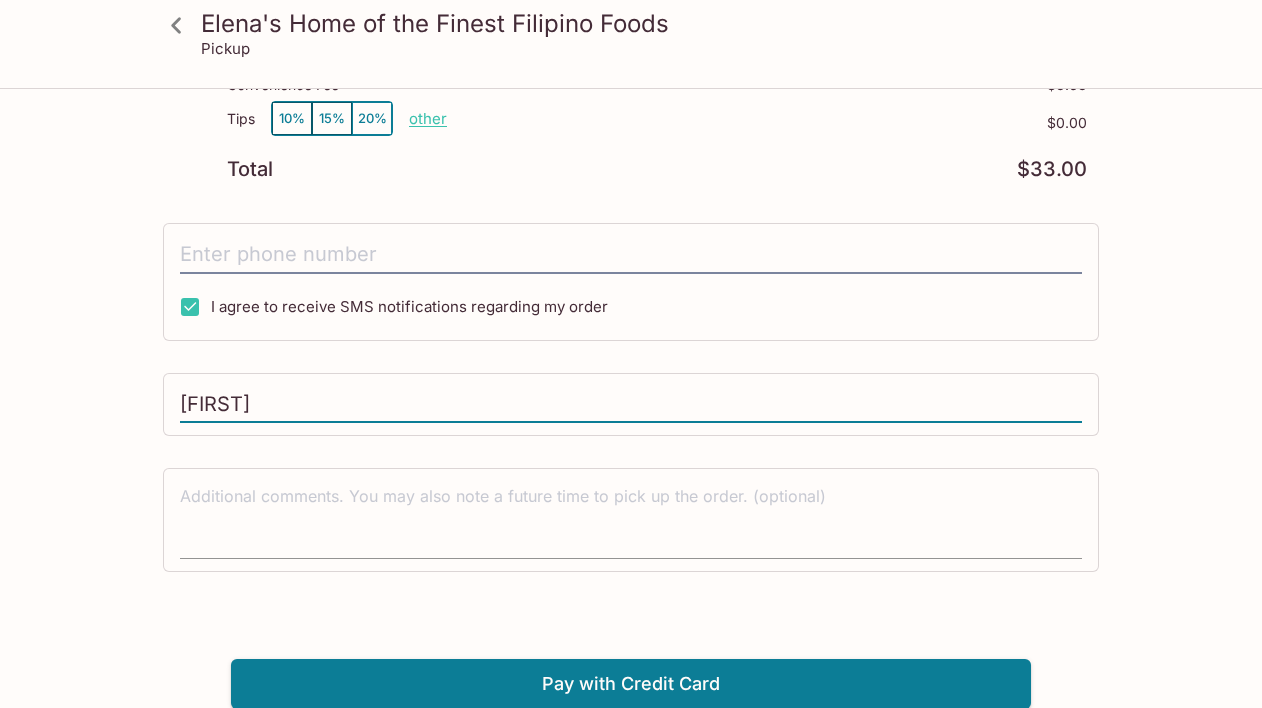 type on "[FIRST]" 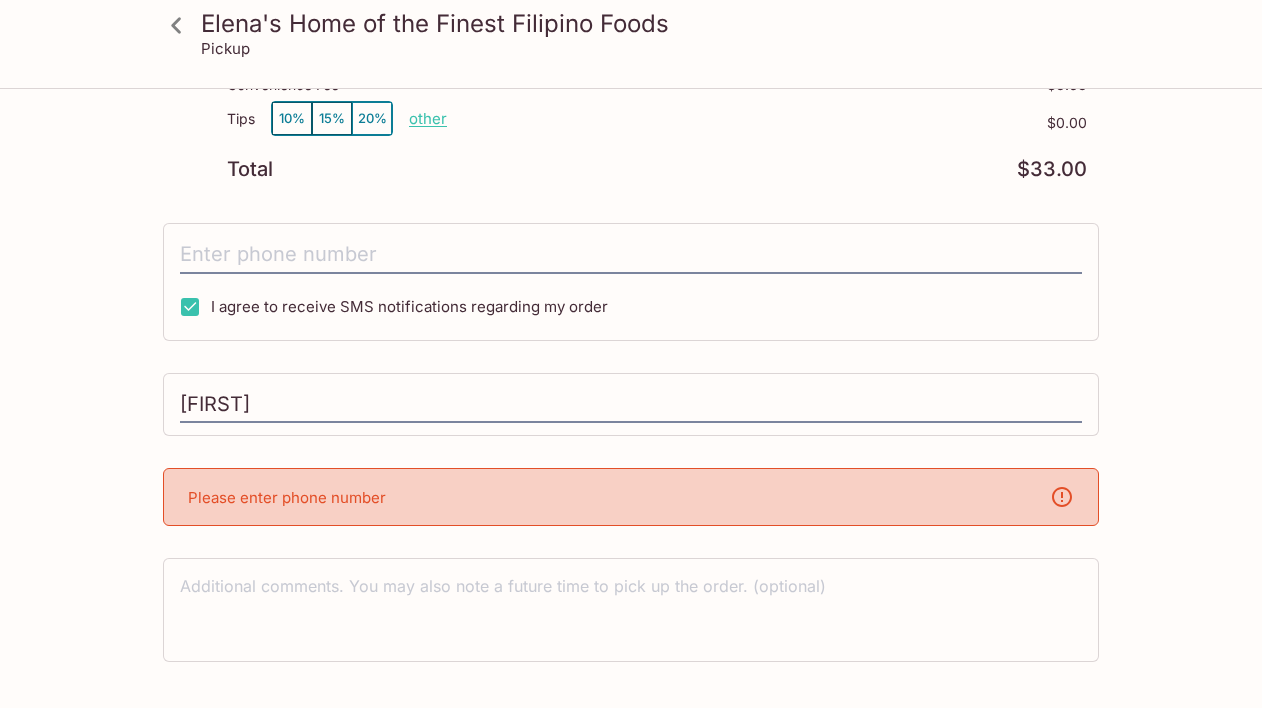 click on "Please enter phone number" at bounding box center (631, 497) 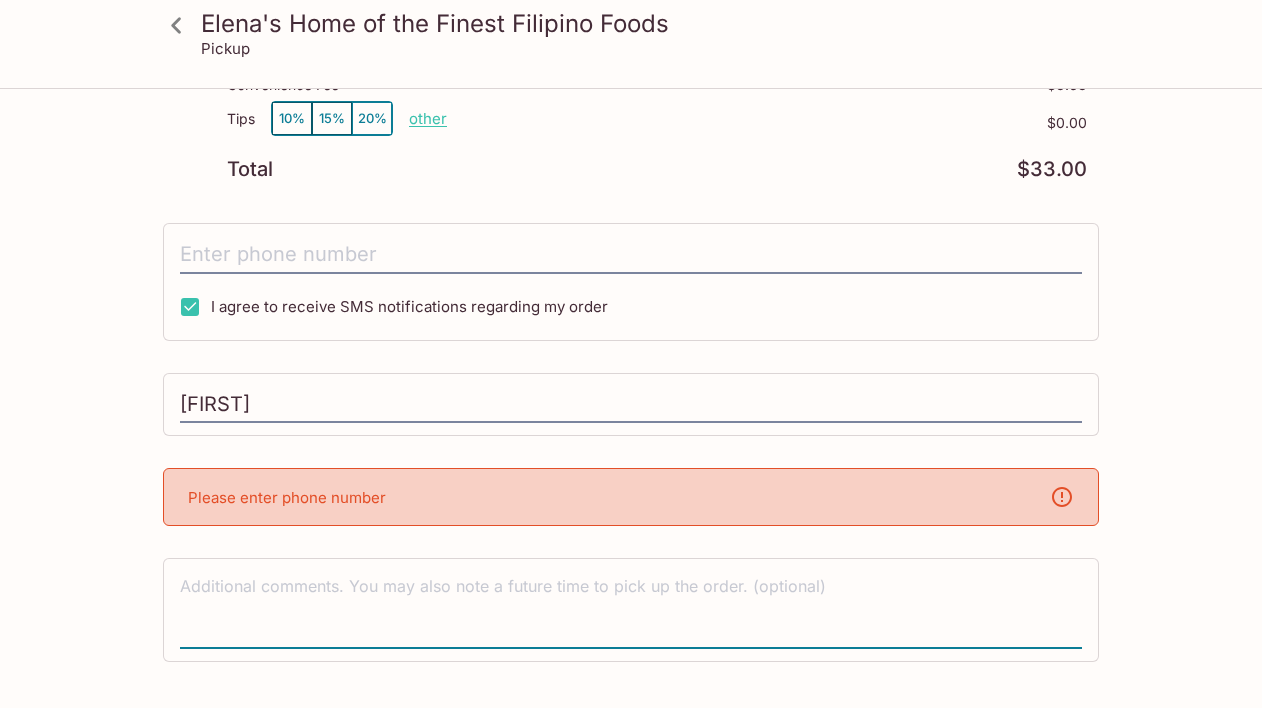 click at bounding box center [631, 609] 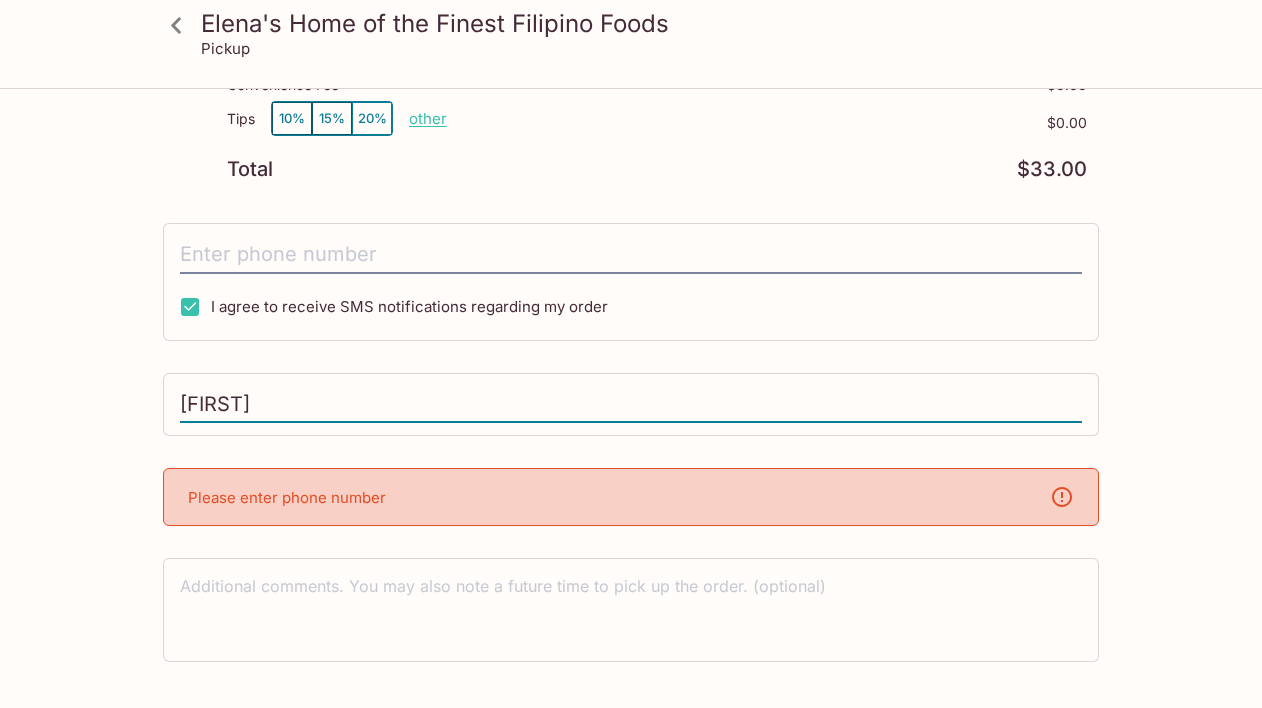 click on "[FIRST]" at bounding box center (631, 405) 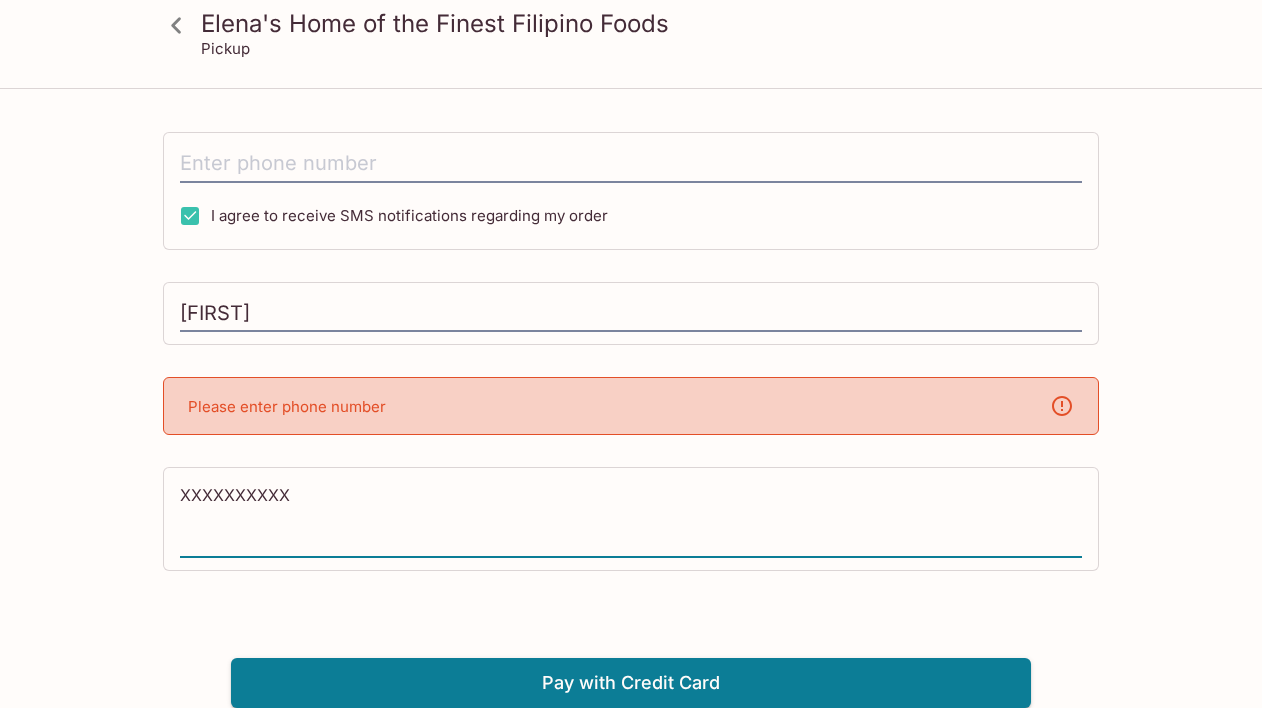 scroll, scrollTop: 464, scrollLeft: 0, axis: vertical 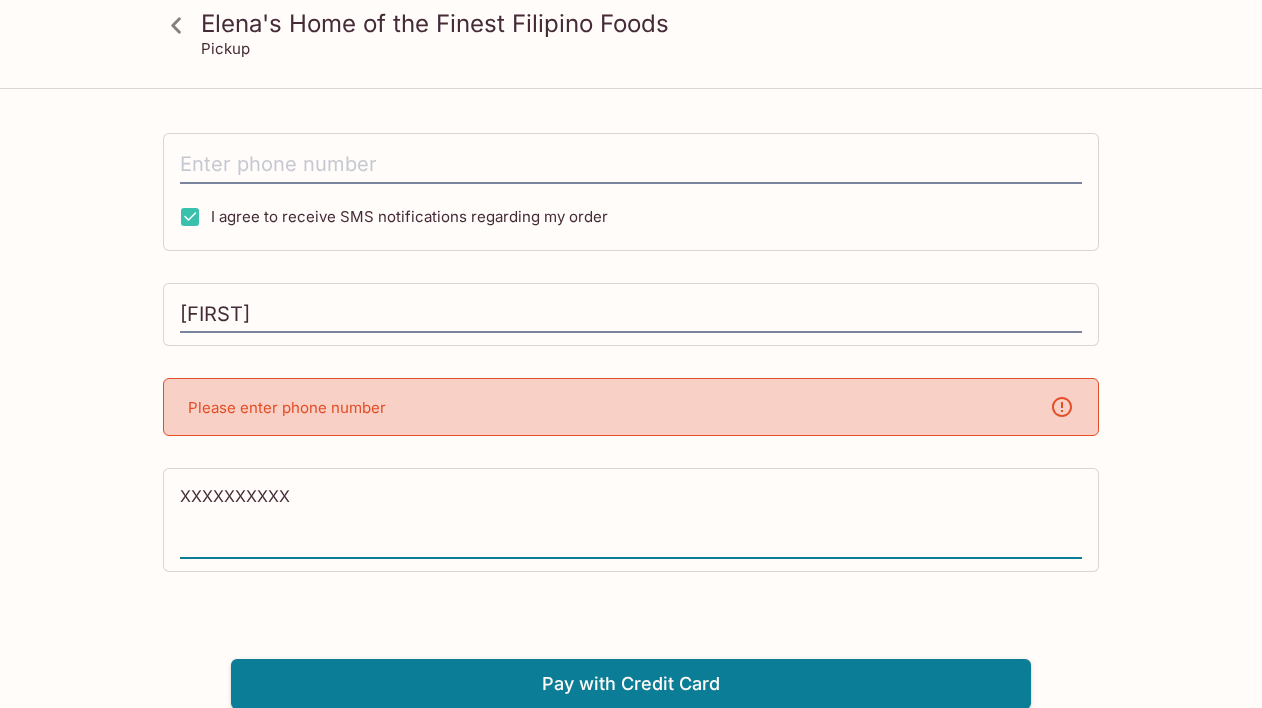 type on "XXXXXXXXXX" 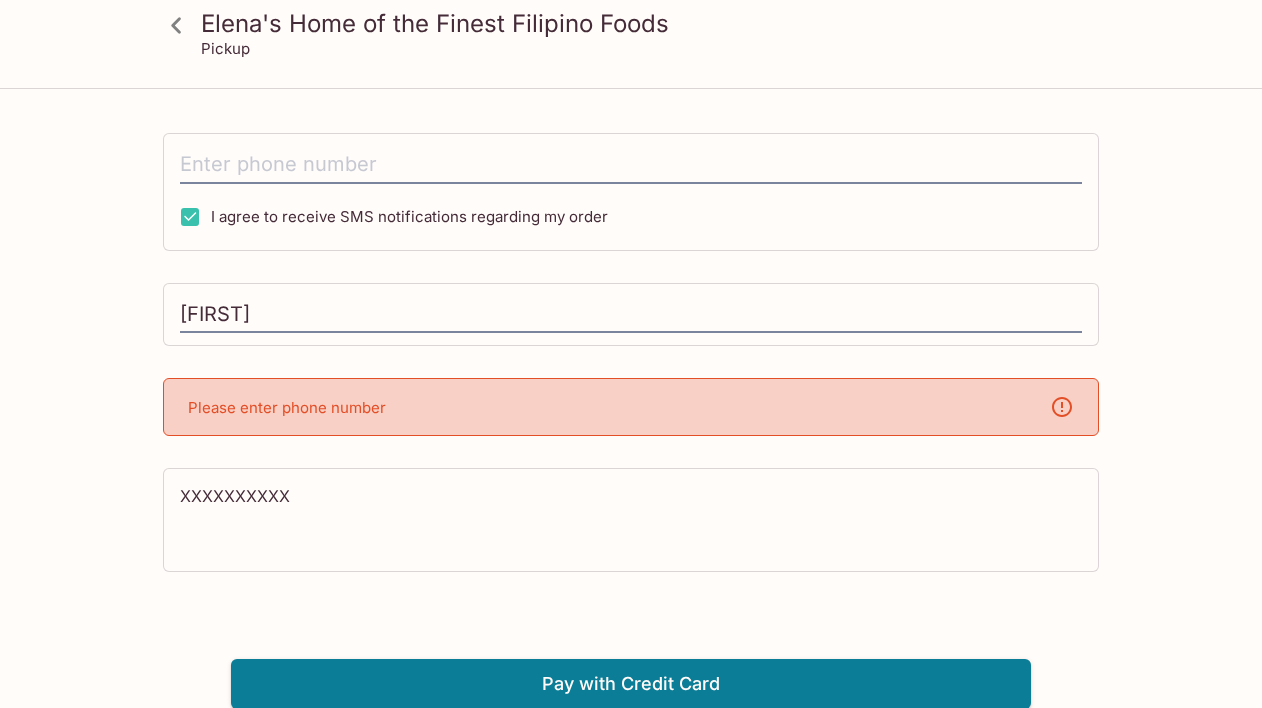 click on "Please enter phone number" at bounding box center [631, 407] 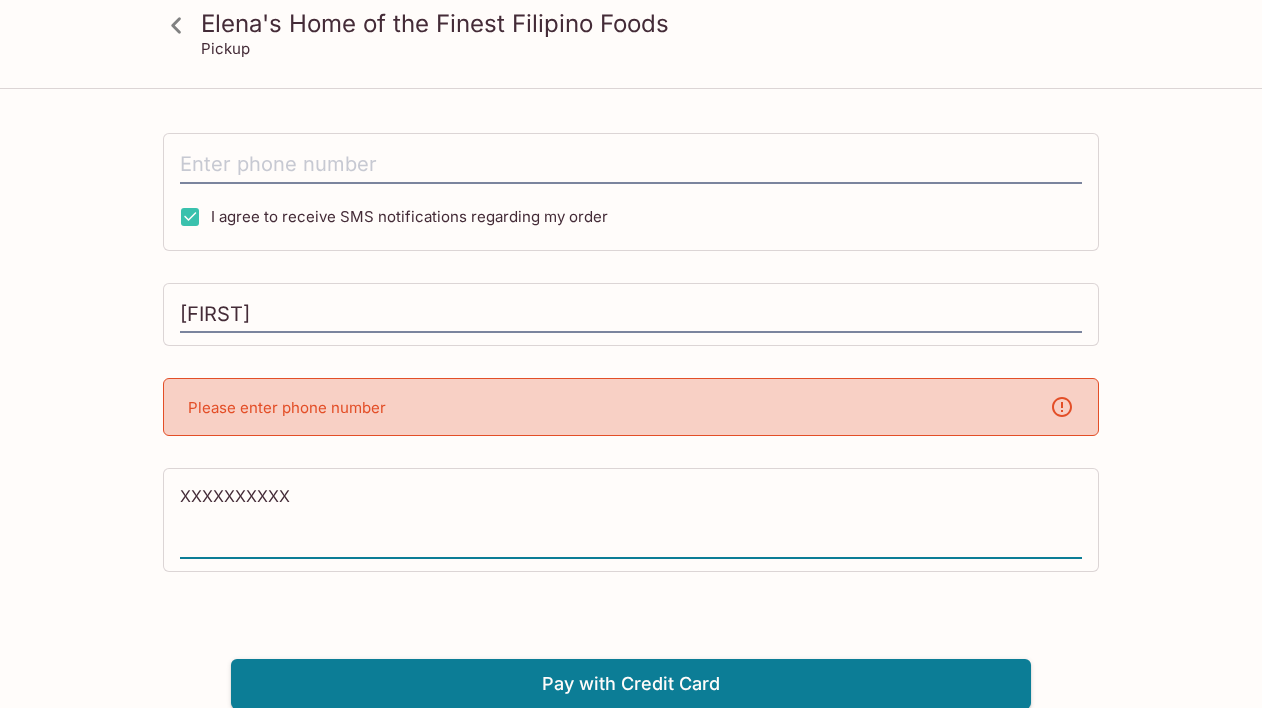 drag, startPoint x: 297, startPoint y: 499, endPoint x: 106, endPoint y: 476, distance: 192.37984 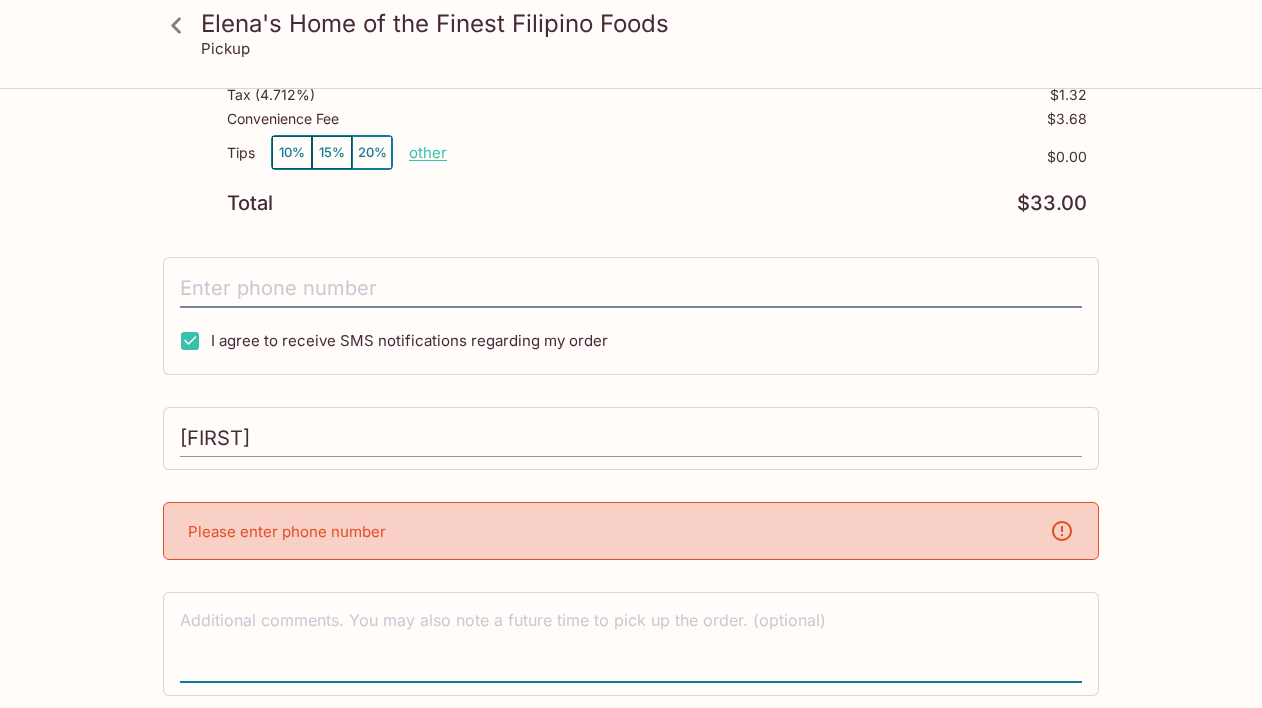 scroll, scrollTop: 341, scrollLeft: 0, axis: vertical 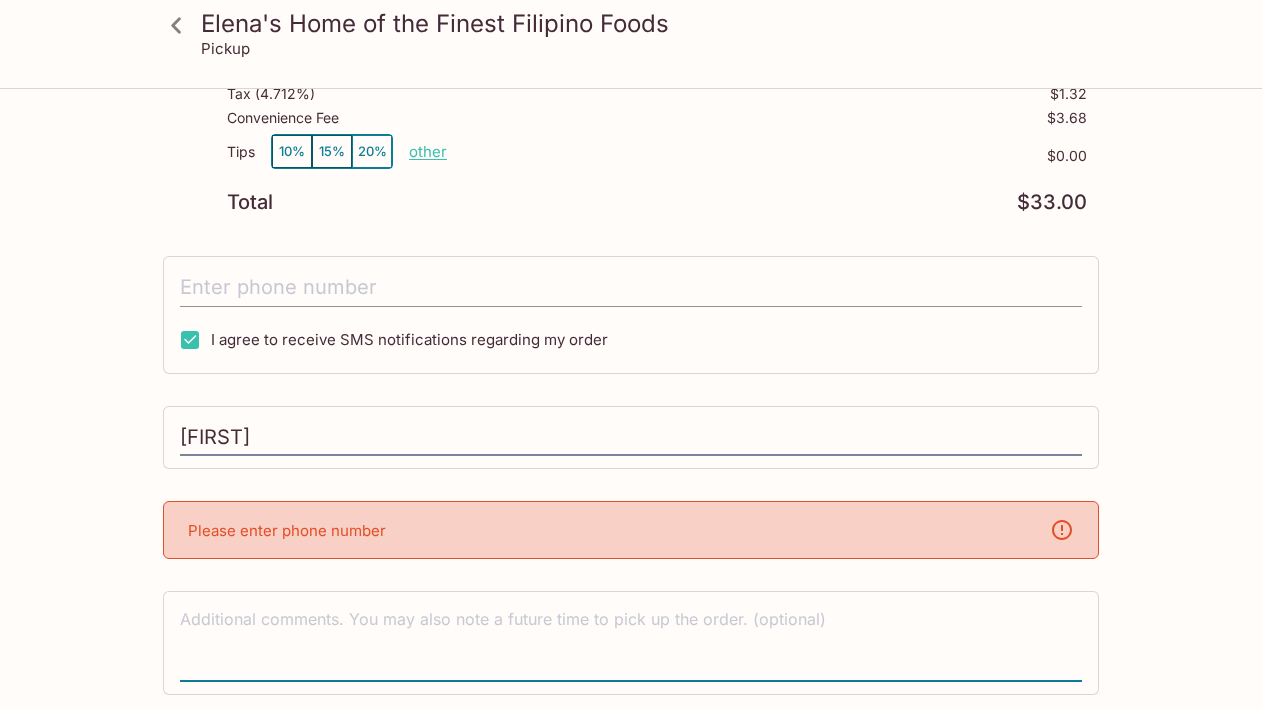 type 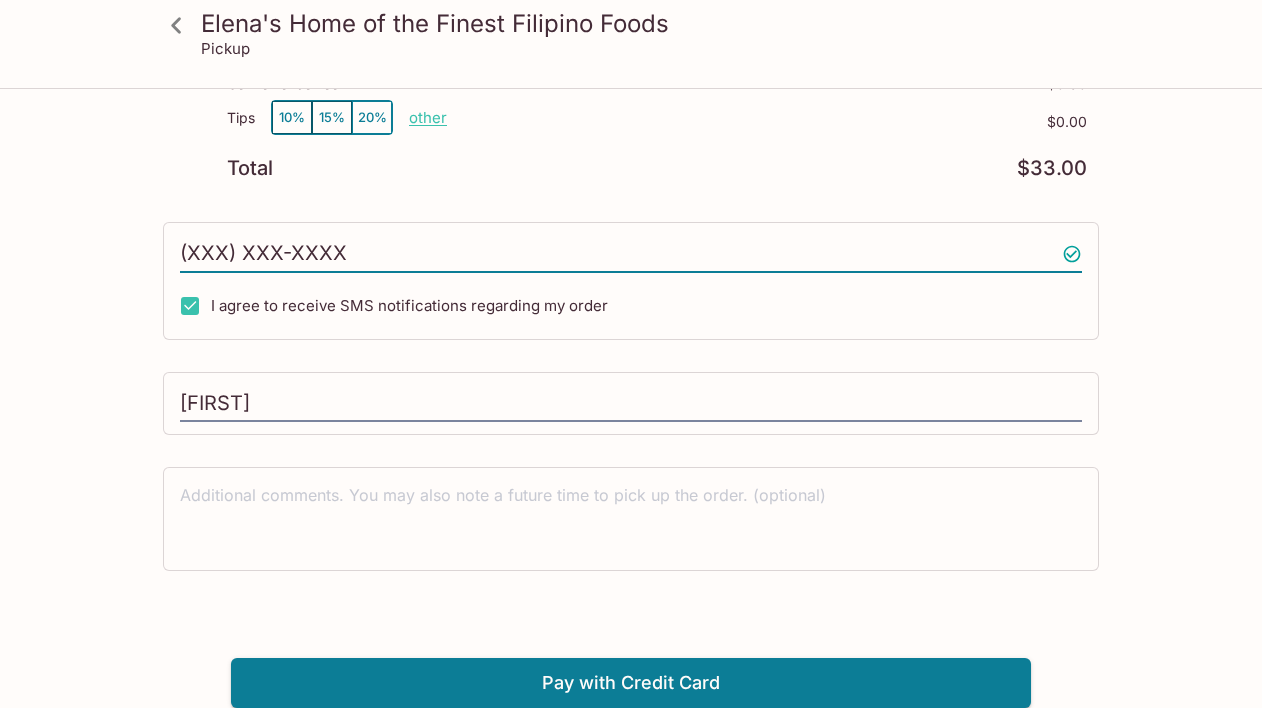scroll, scrollTop: 374, scrollLeft: 0, axis: vertical 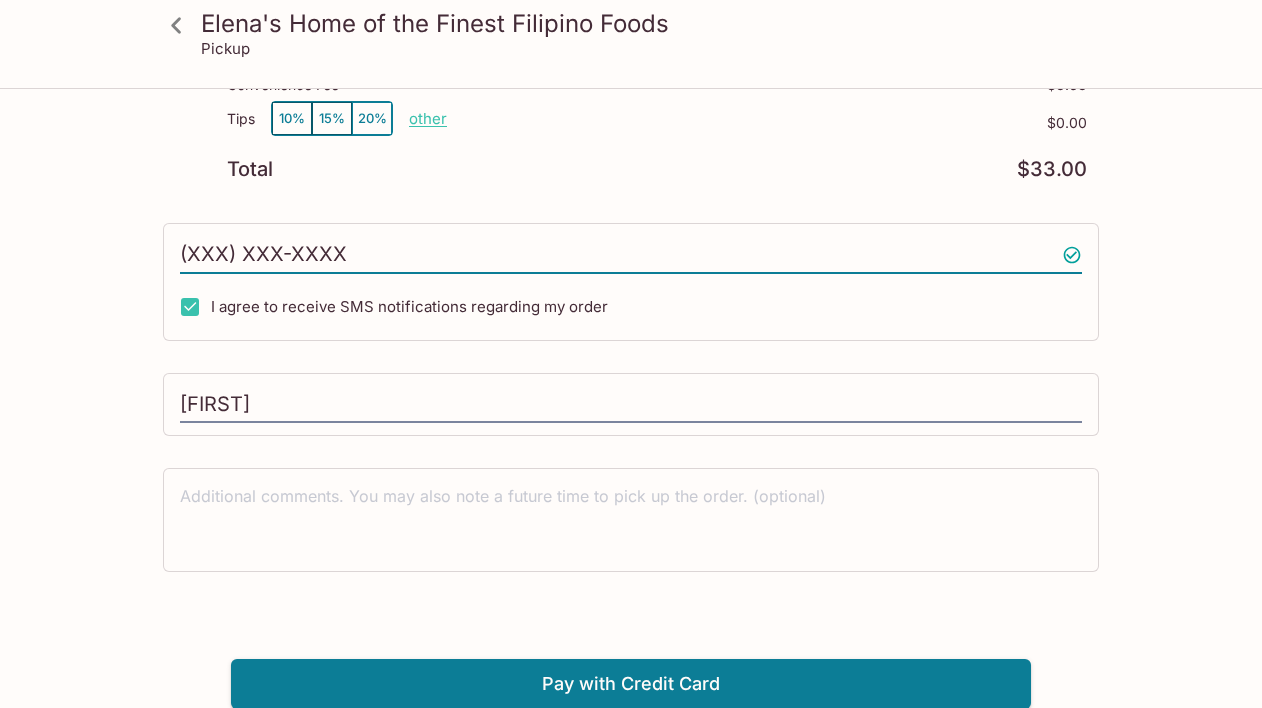 type on "(XXX) XXX-XXXX" 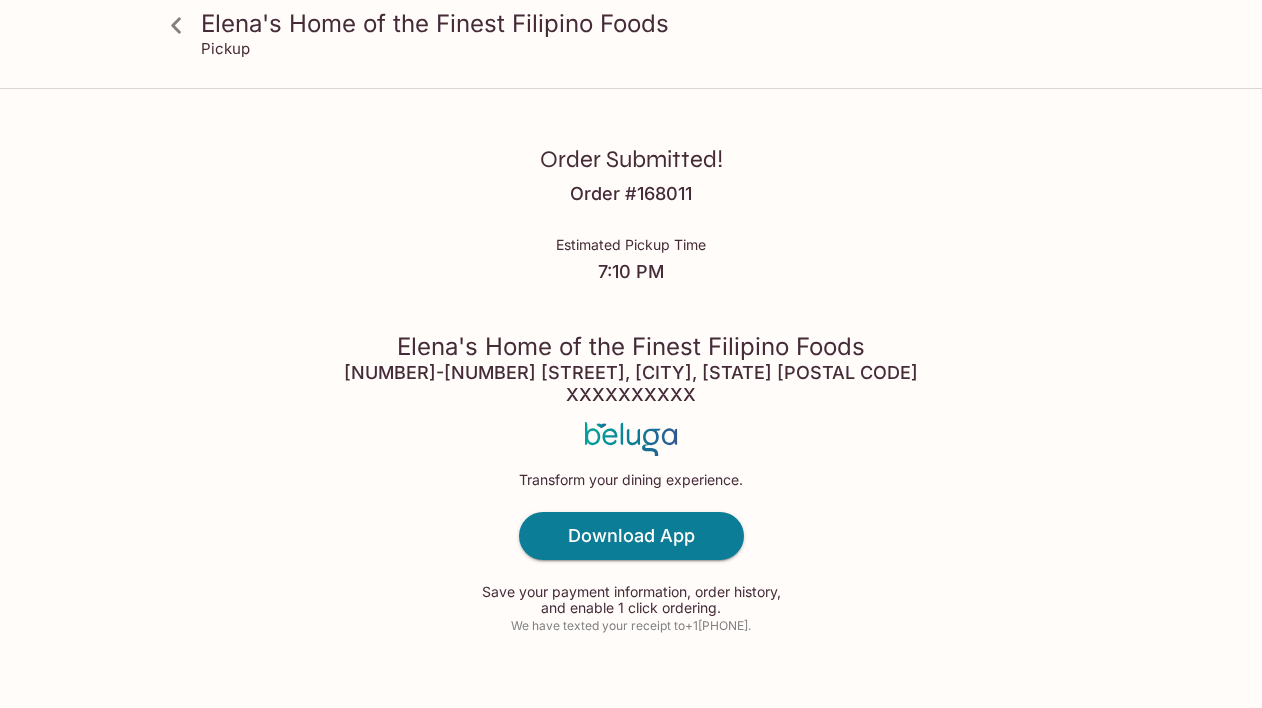 scroll, scrollTop: 0, scrollLeft: 0, axis: both 